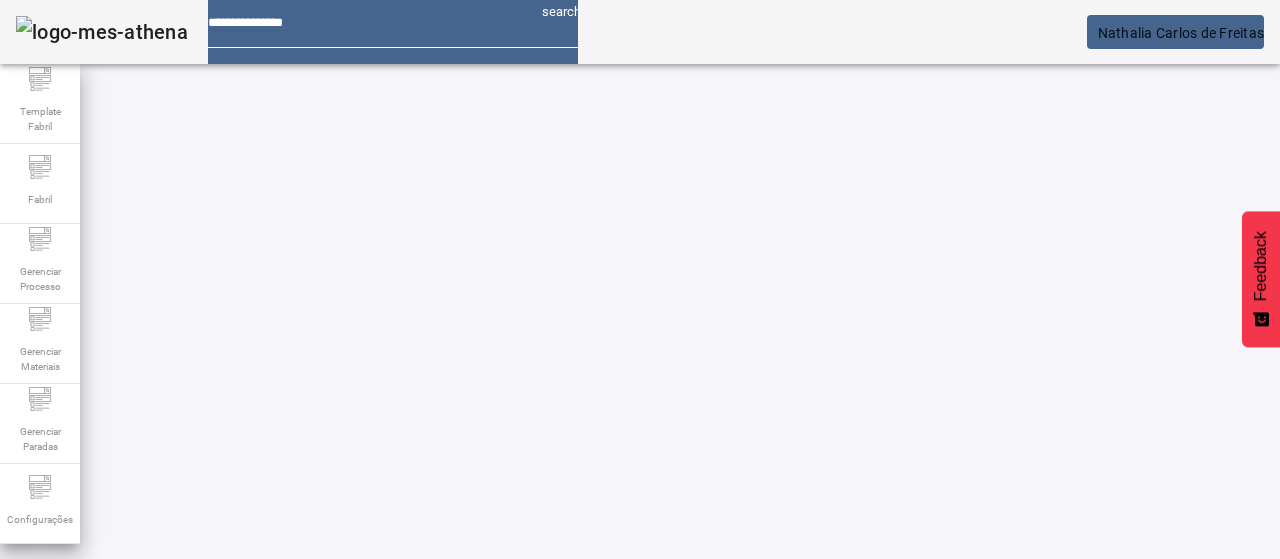 scroll, scrollTop: 0, scrollLeft: 0, axis: both 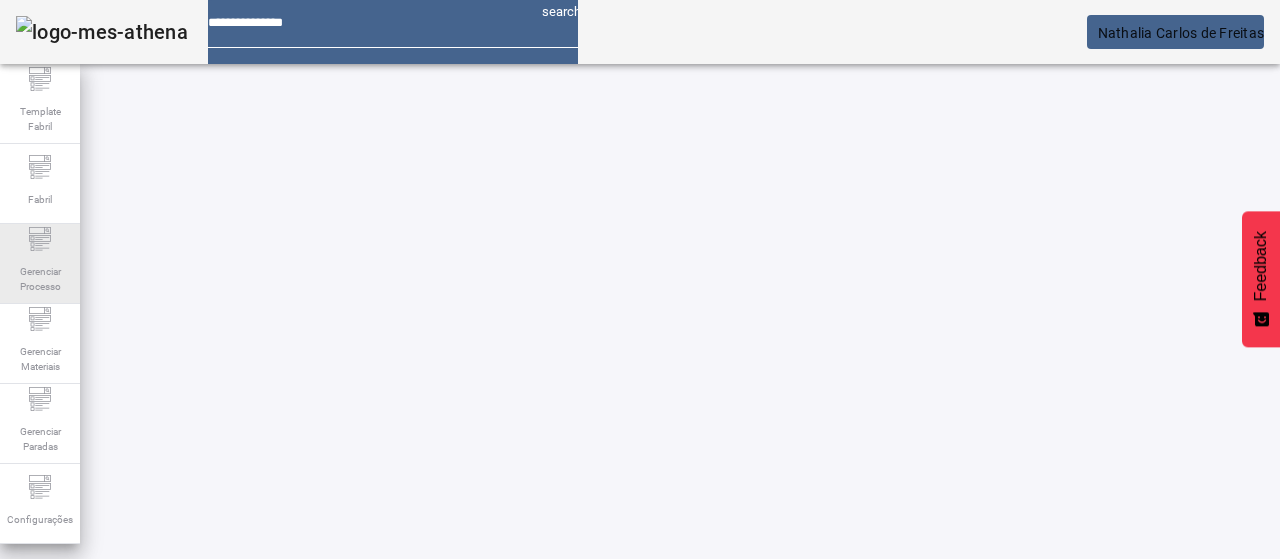 drag, startPoint x: 47, startPoint y: 273, endPoint x: 62, endPoint y: 287, distance: 20.518284 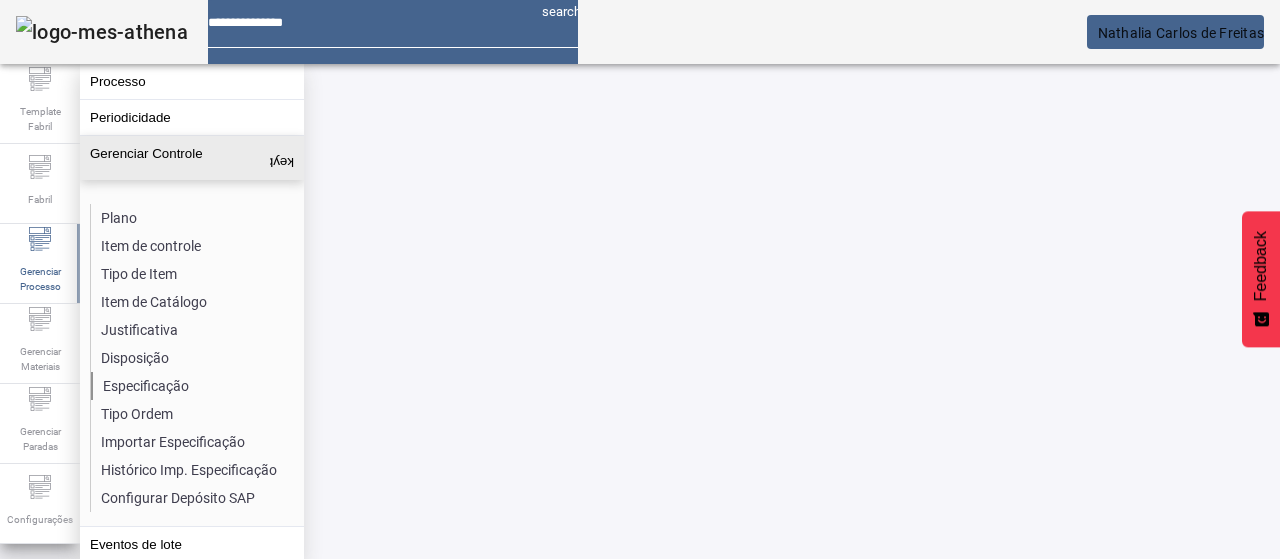 click on "Especificação" 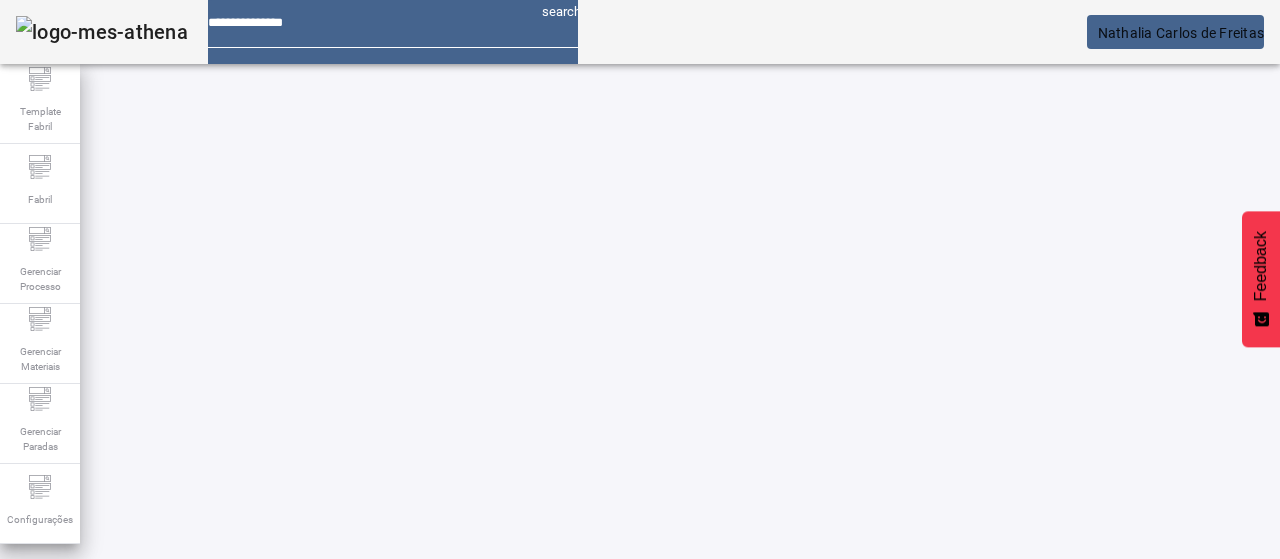 click on "Pesquise por item de controle" at bounding box center (116, 601) 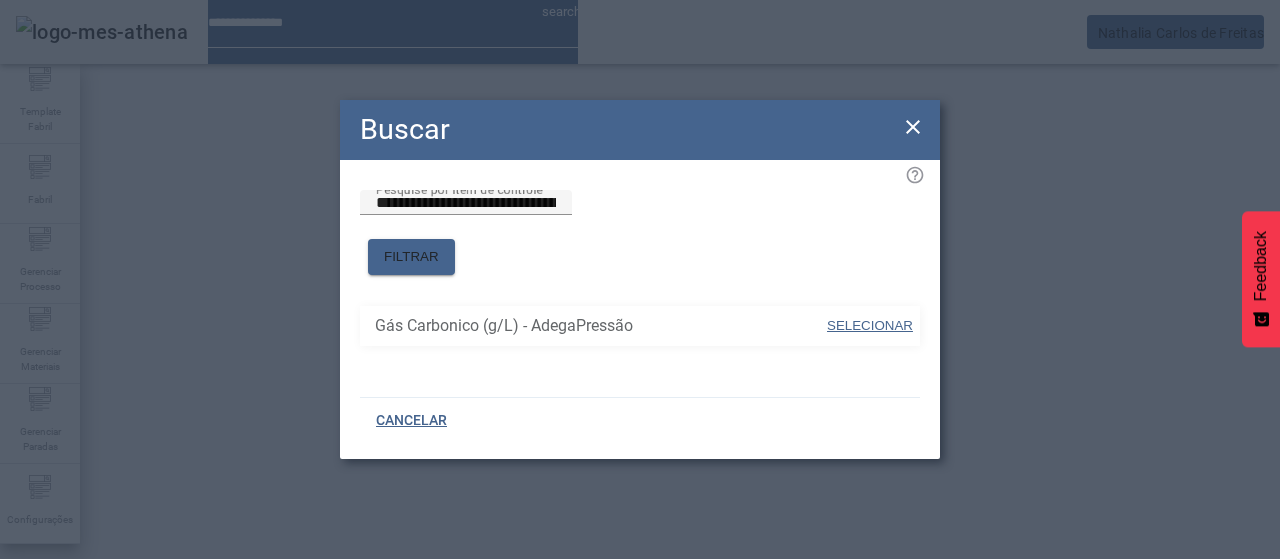 click on "SELECIONAR" at bounding box center (870, 326) 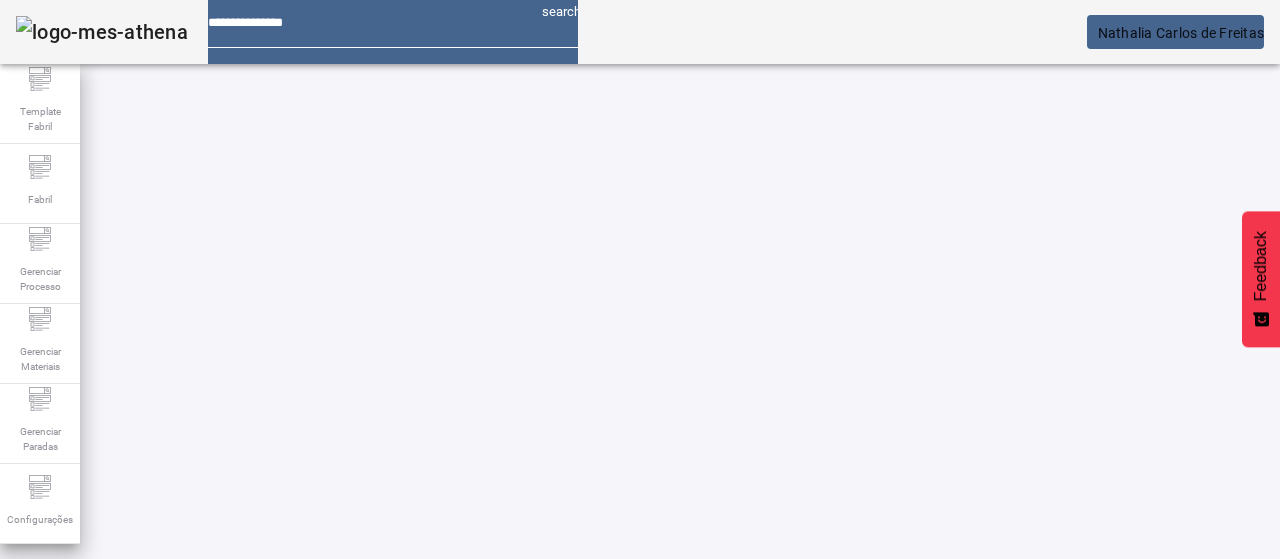 click on "Pesquise por marca" at bounding box center (1388, 601) 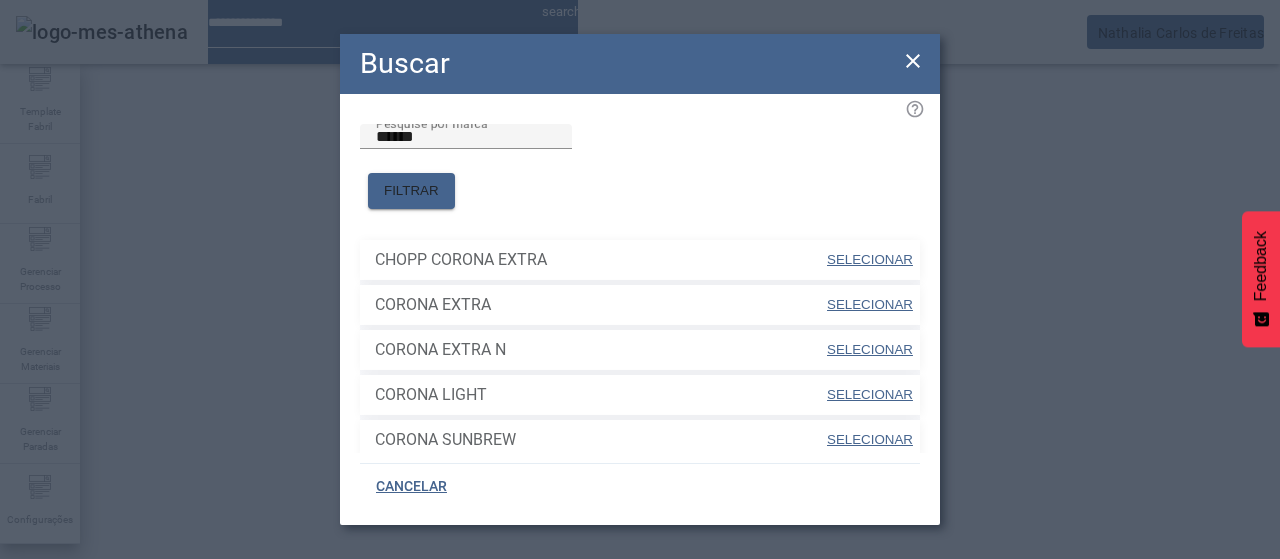 click on "SELECIONAR" at bounding box center [870, 304] 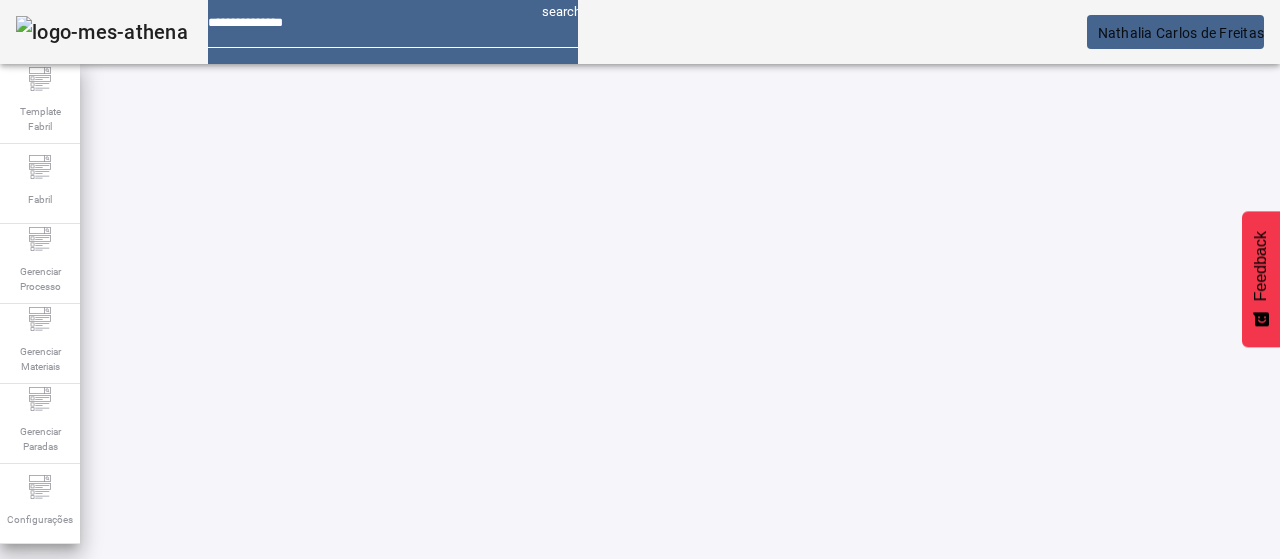 click on "FILTRAR" 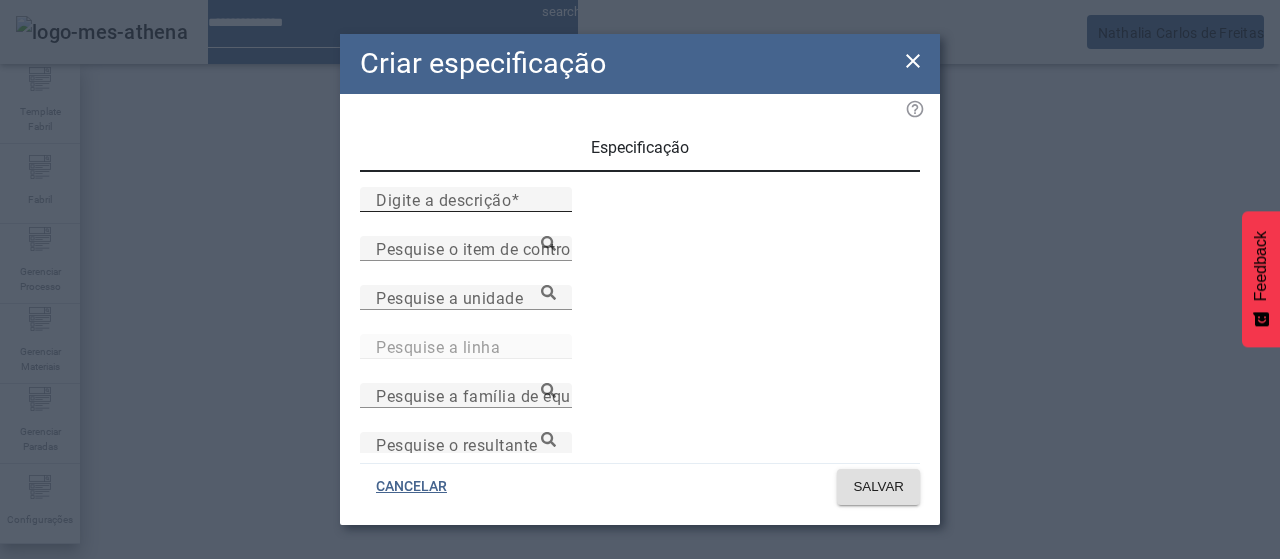 click on "Digite a descrição" at bounding box center (443, 199) 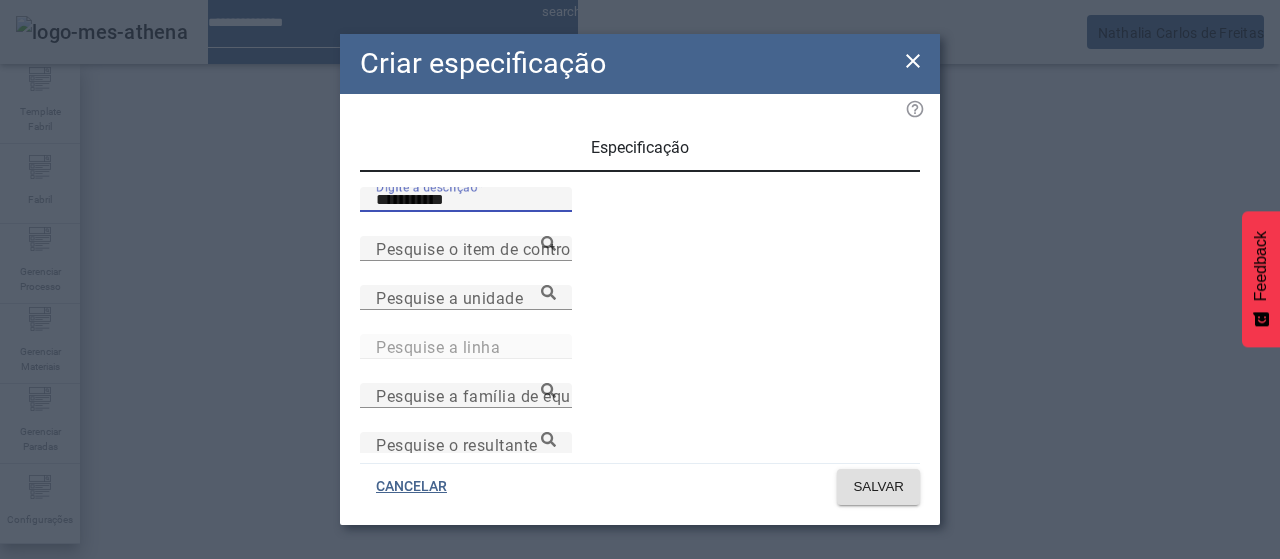 type on "**********" 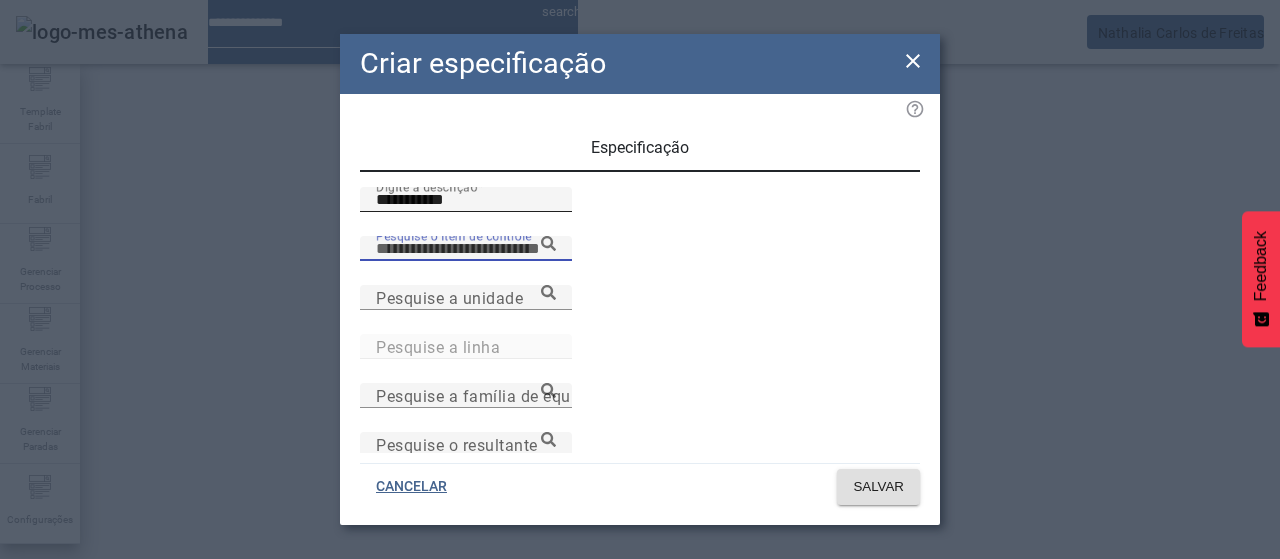 type on "*" 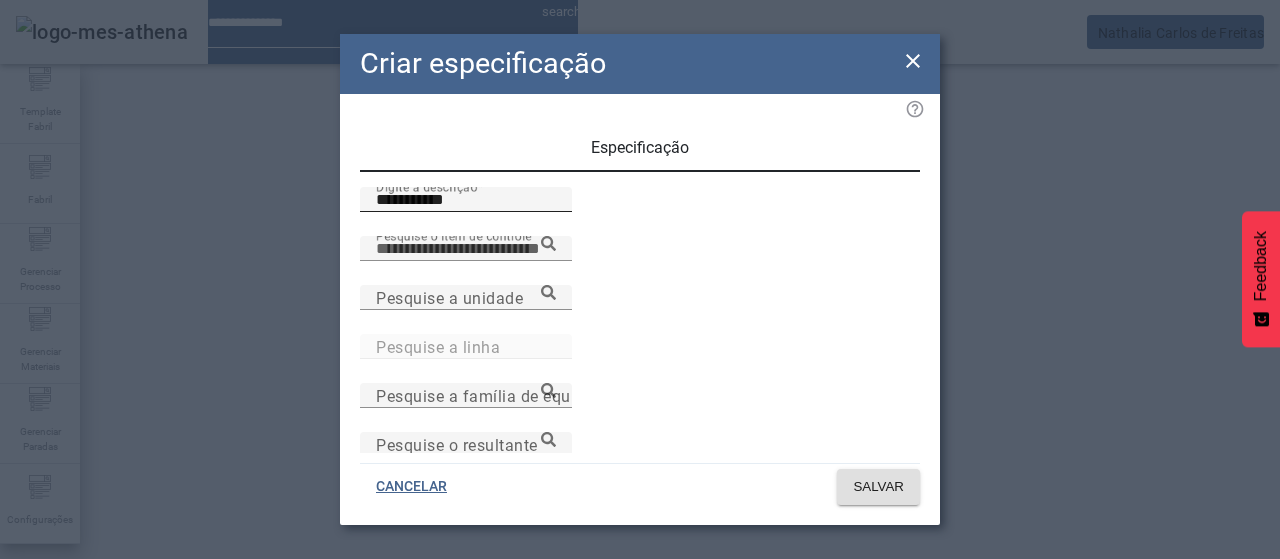 paste on "**********" 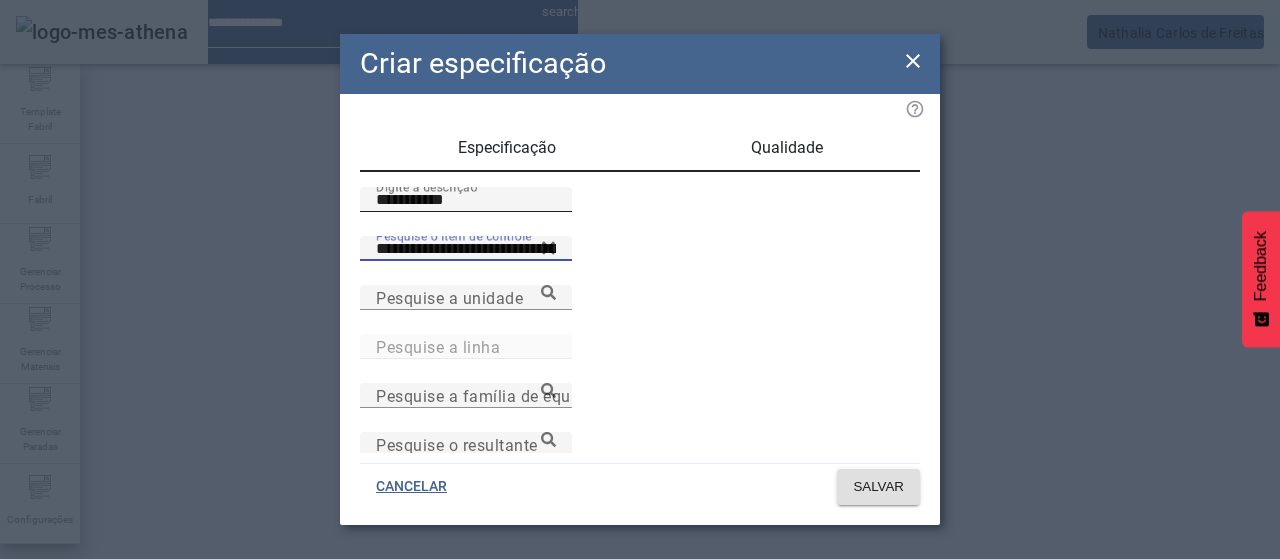 type on "**********" 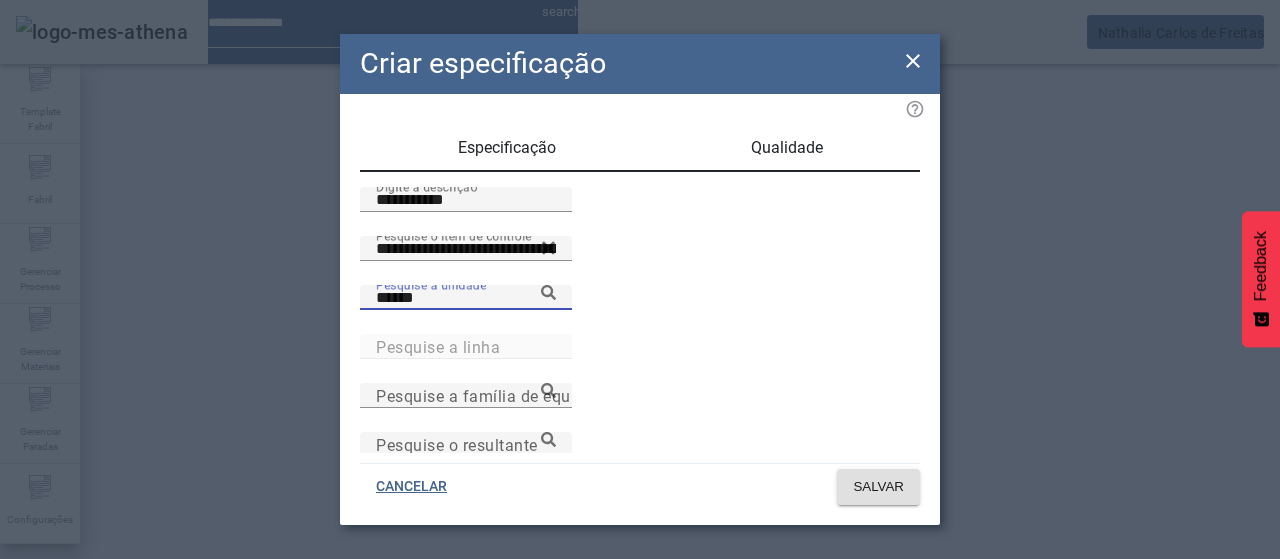 type on "******" 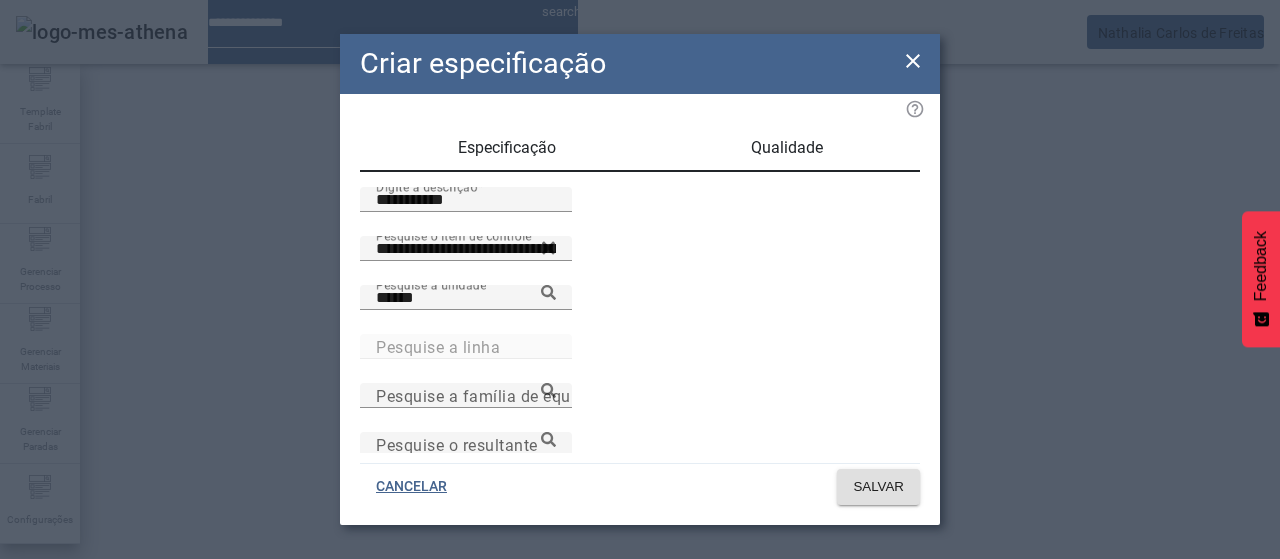 click 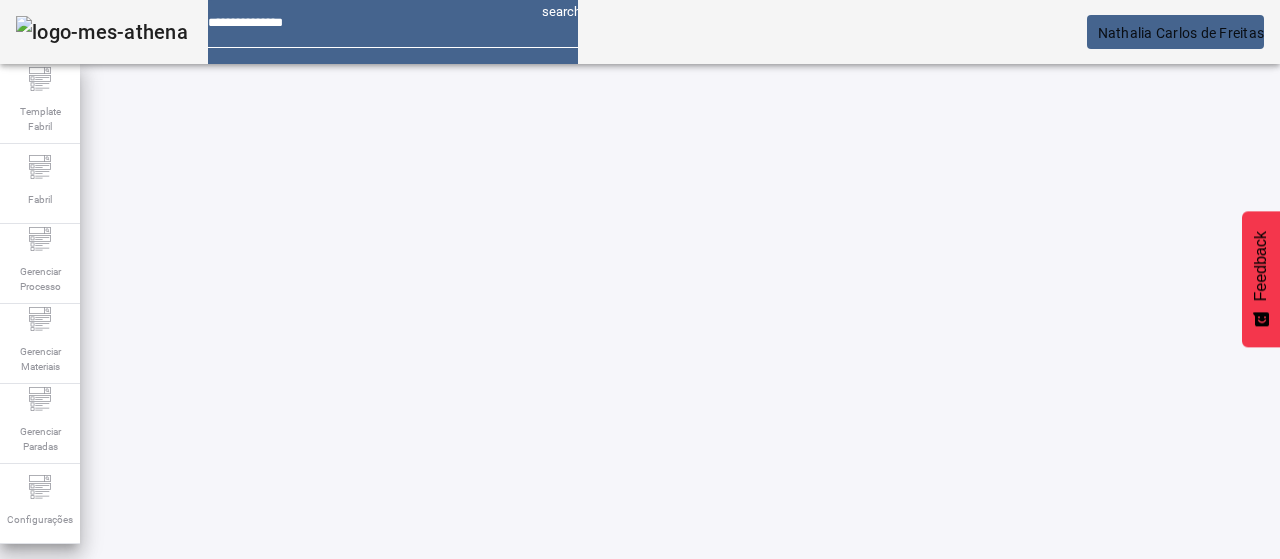 click 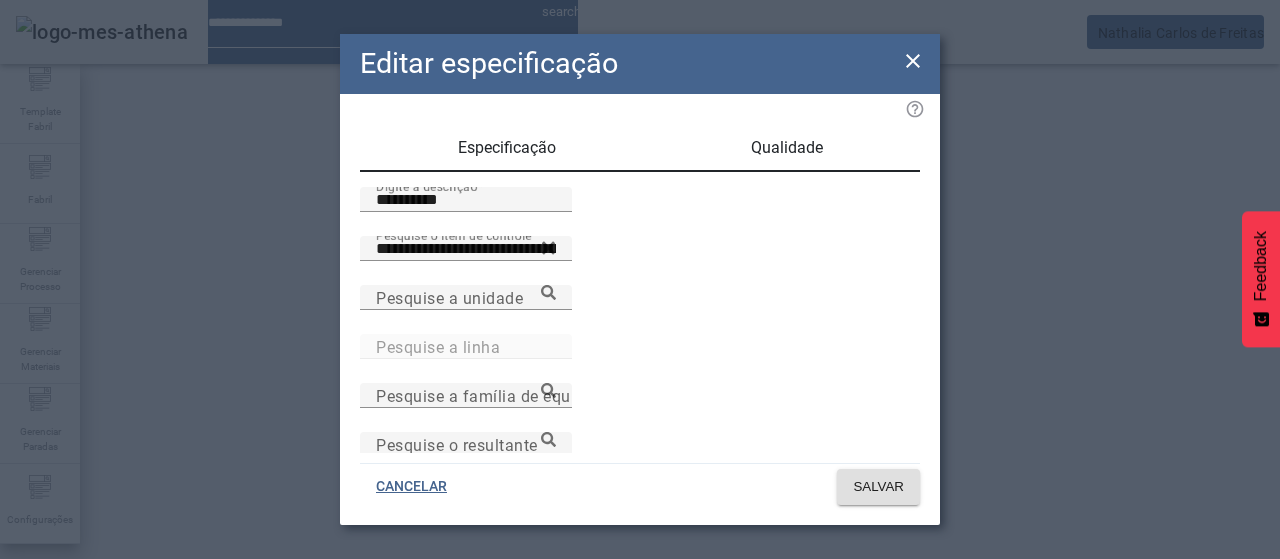 drag, startPoint x: 465, startPoint y: 229, endPoint x: 284, endPoint y: 215, distance: 181.54063 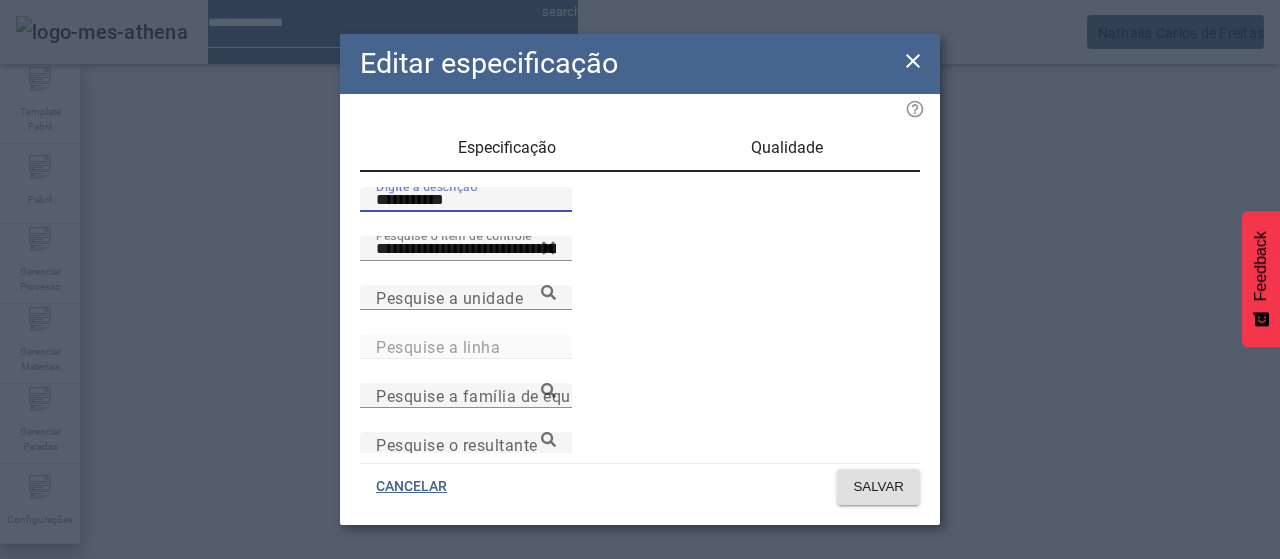 type on "**********" 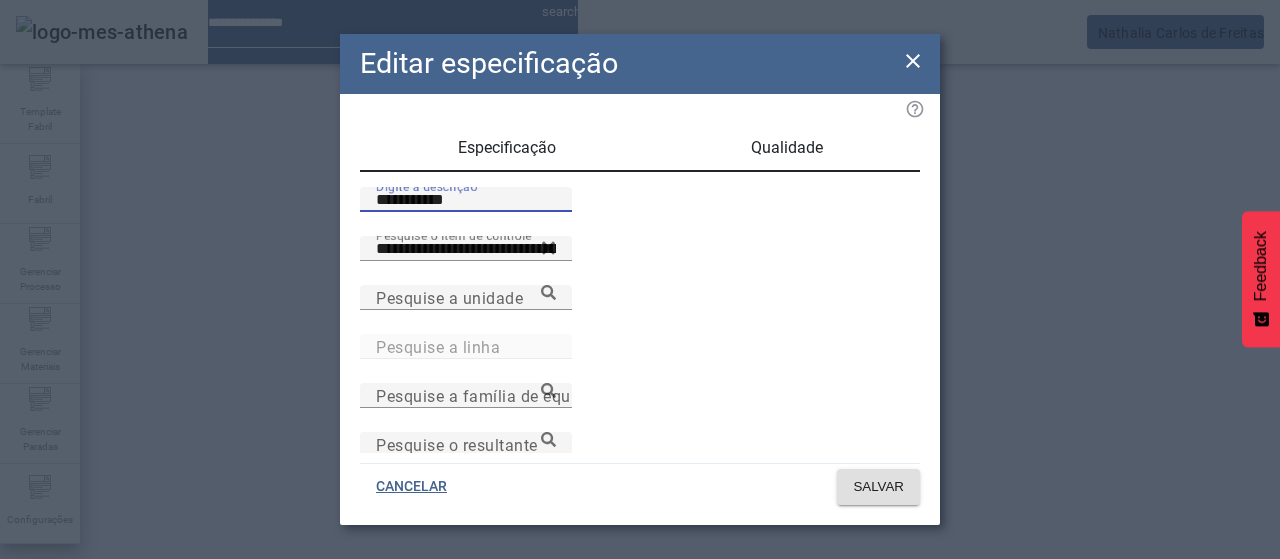 click on "Qualidade" at bounding box center [787, 148] 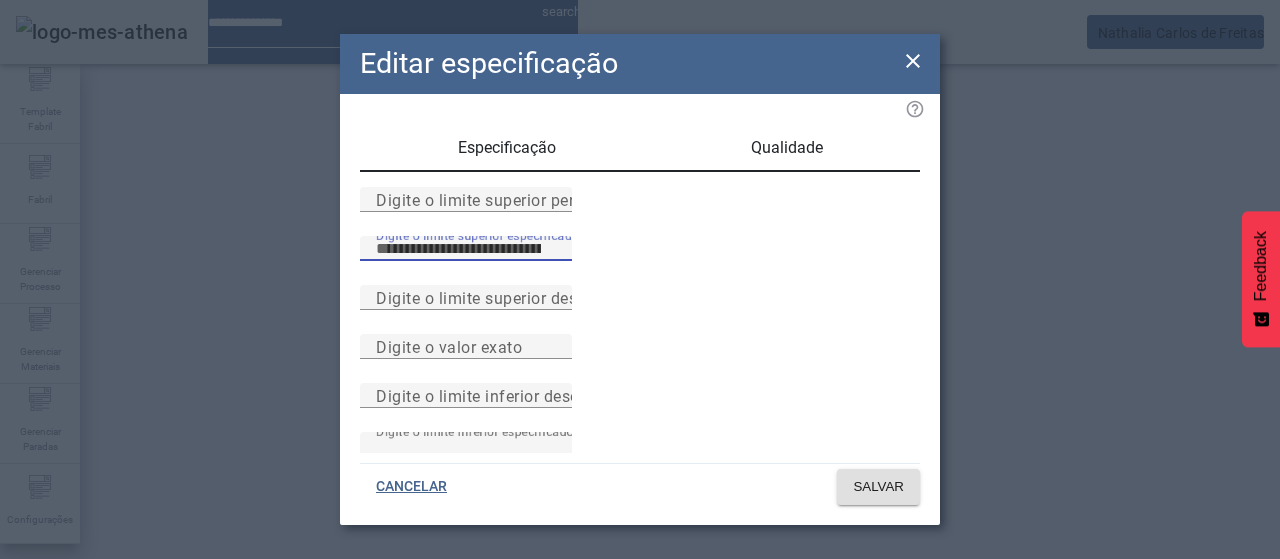 type on "***" 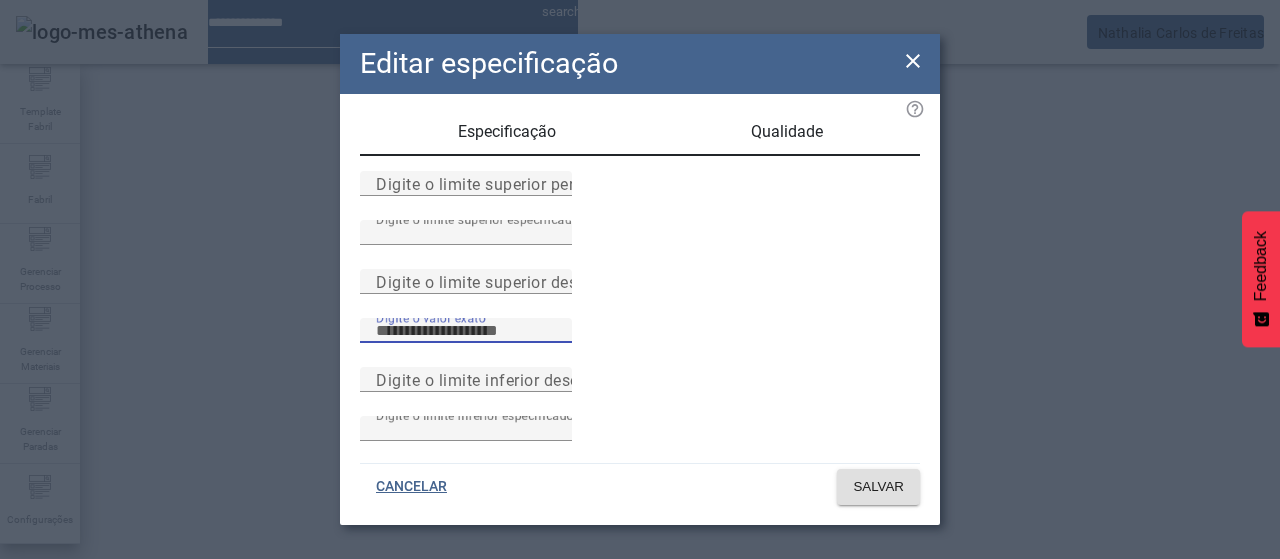 scroll, scrollTop: 261, scrollLeft: 0, axis: vertical 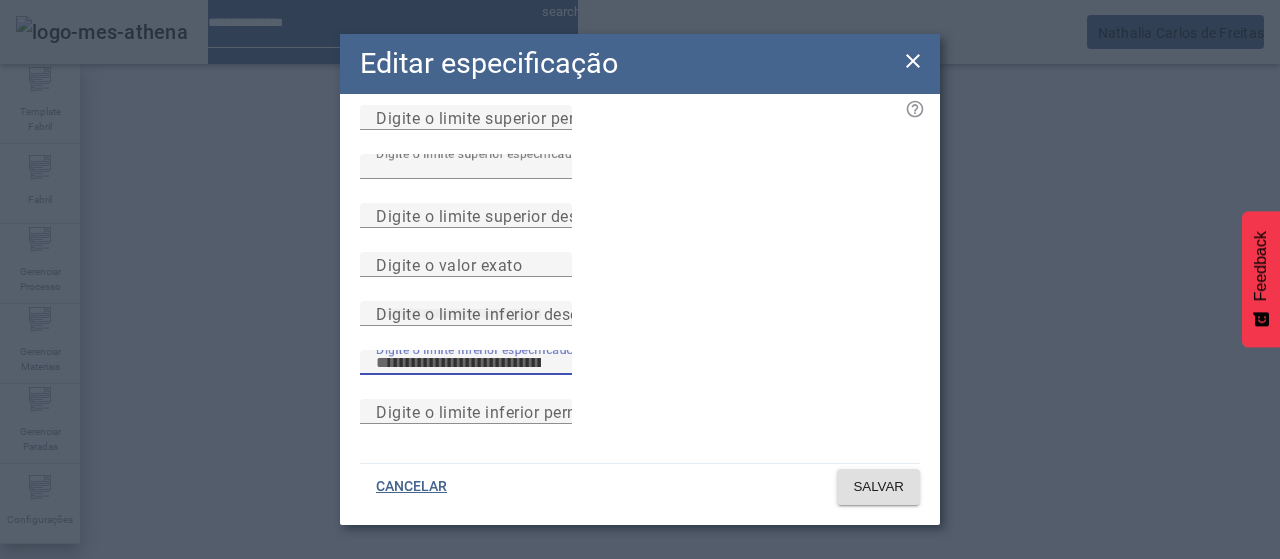 type on "*" 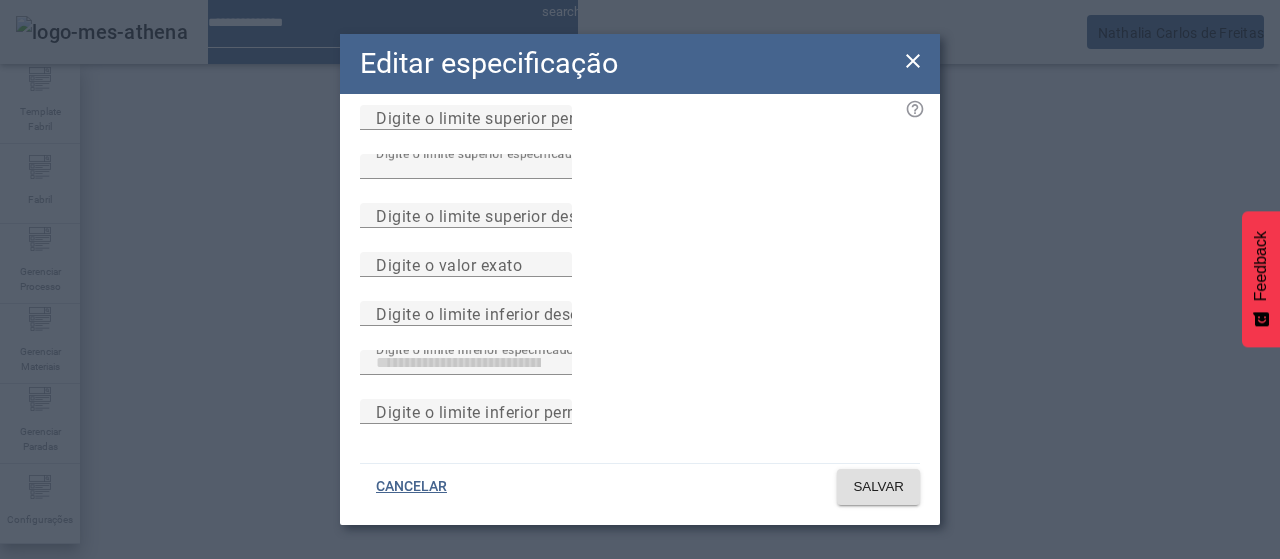 type 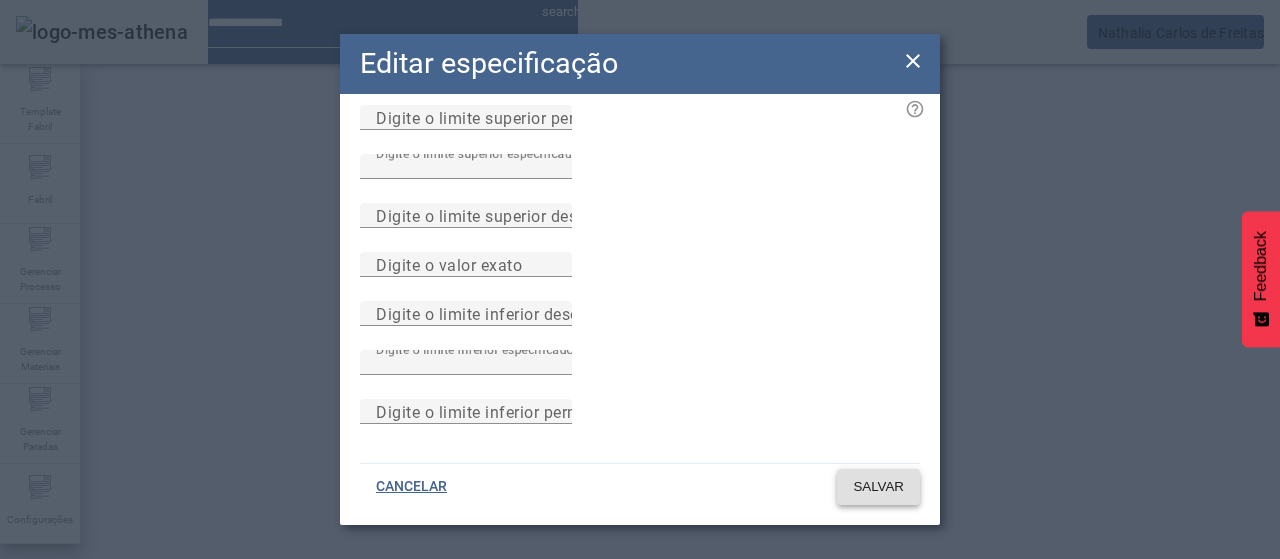 type 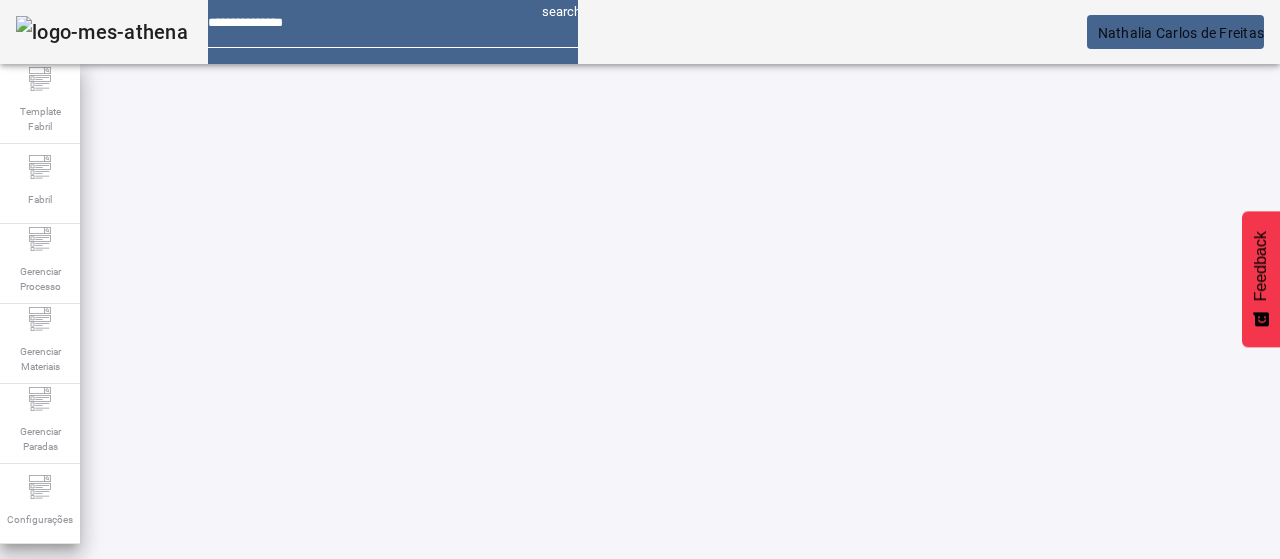 scroll, scrollTop: 140, scrollLeft: 0, axis: vertical 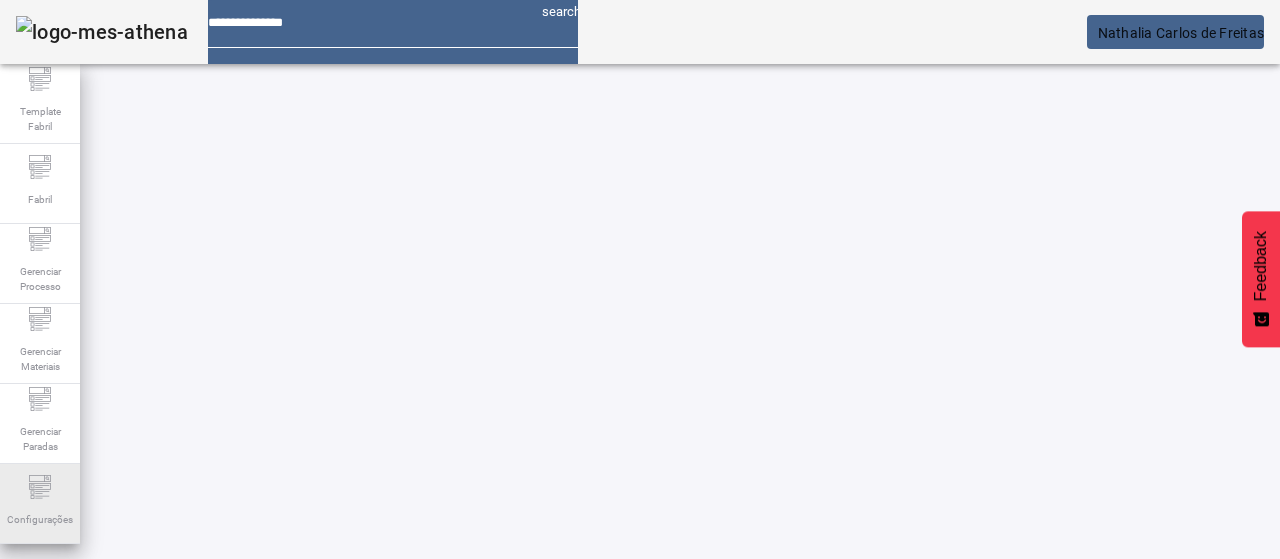 drag, startPoint x: 33, startPoint y: 507, endPoint x: 43, endPoint y: 465, distance: 43.174065 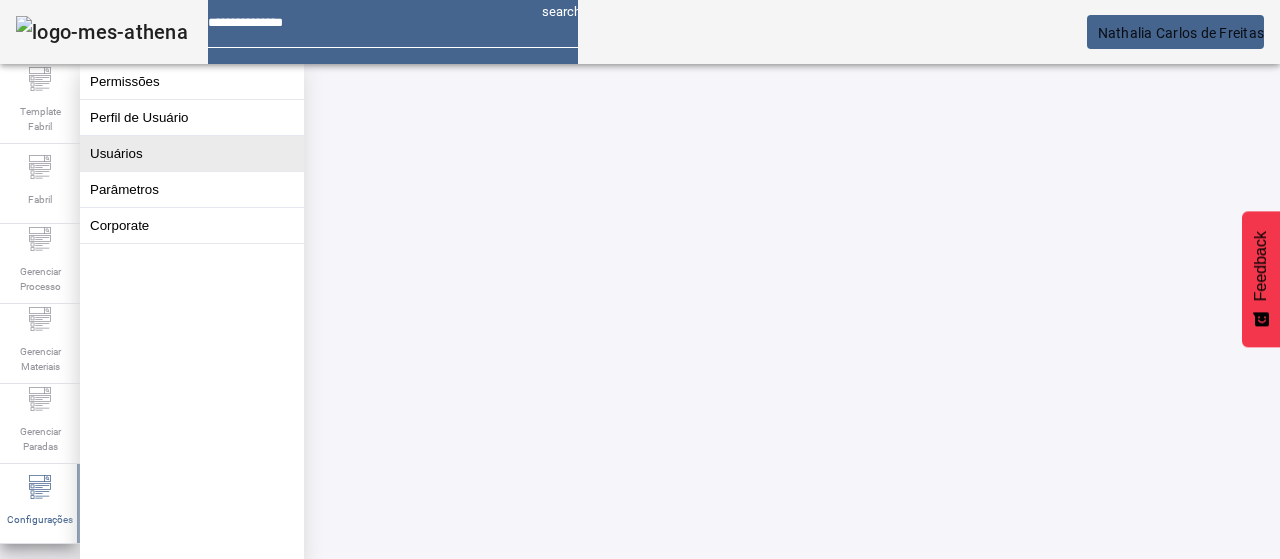 click on "Usuários" 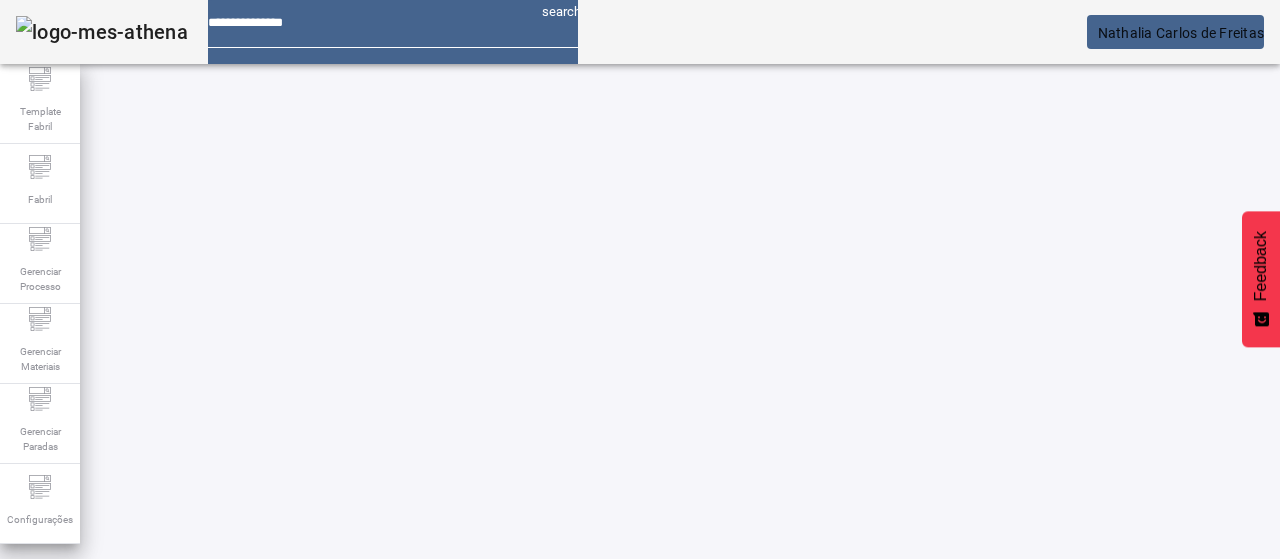 click on "ABRIR FILTROS" 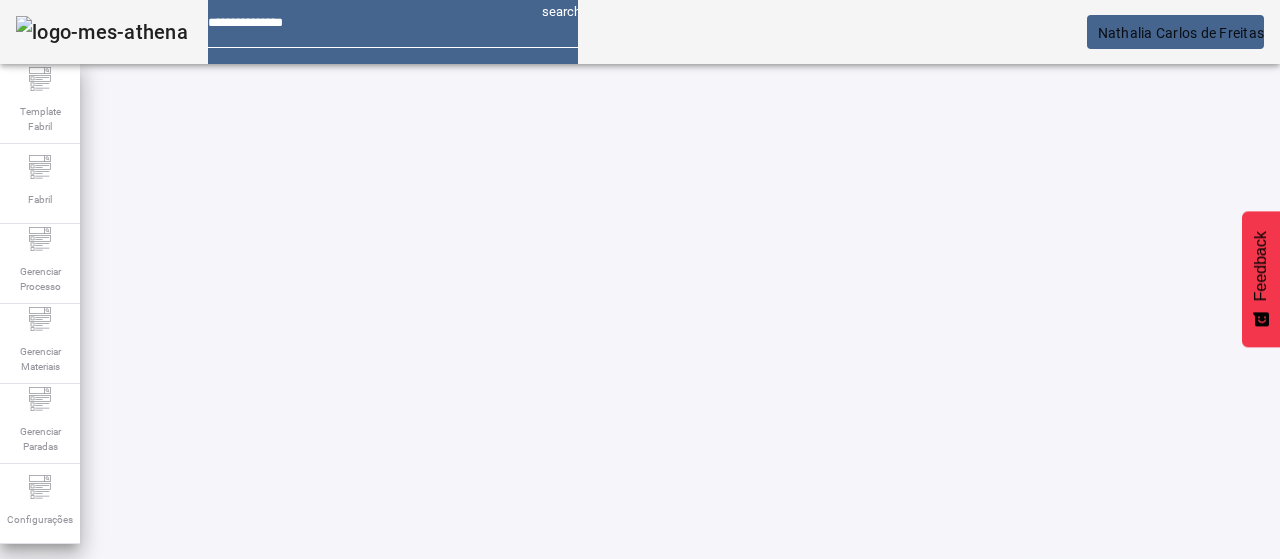 scroll, scrollTop: 146, scrollLeft: 0, axis: vertical 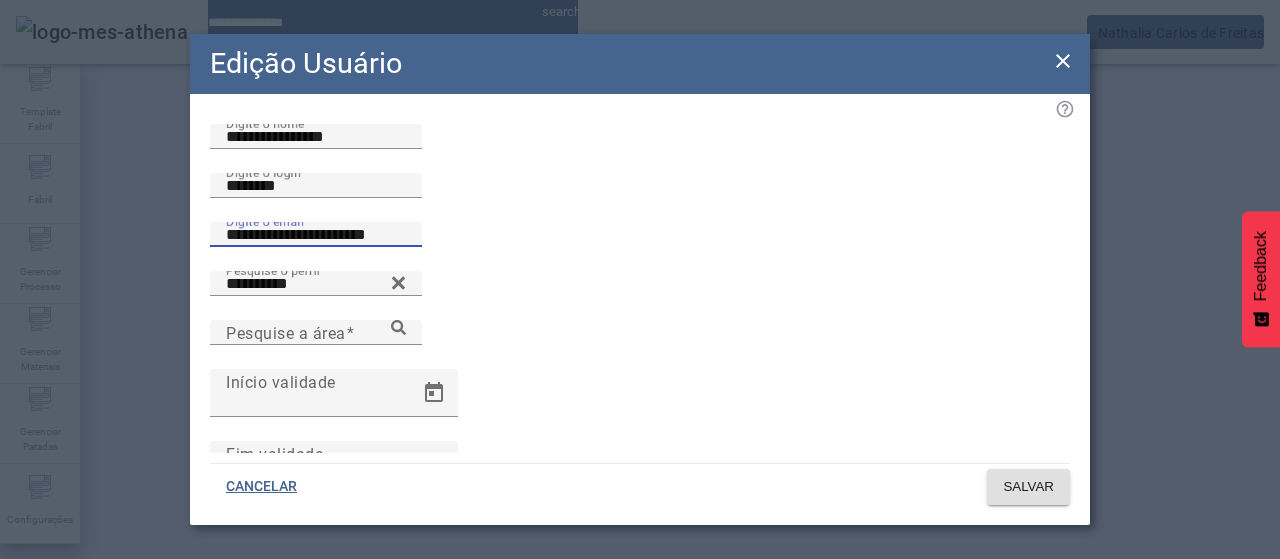 drag, startPoint x: 419, startPoint y: 316, endPoint x: 85, endPoint y: 296, distance: 334.59827 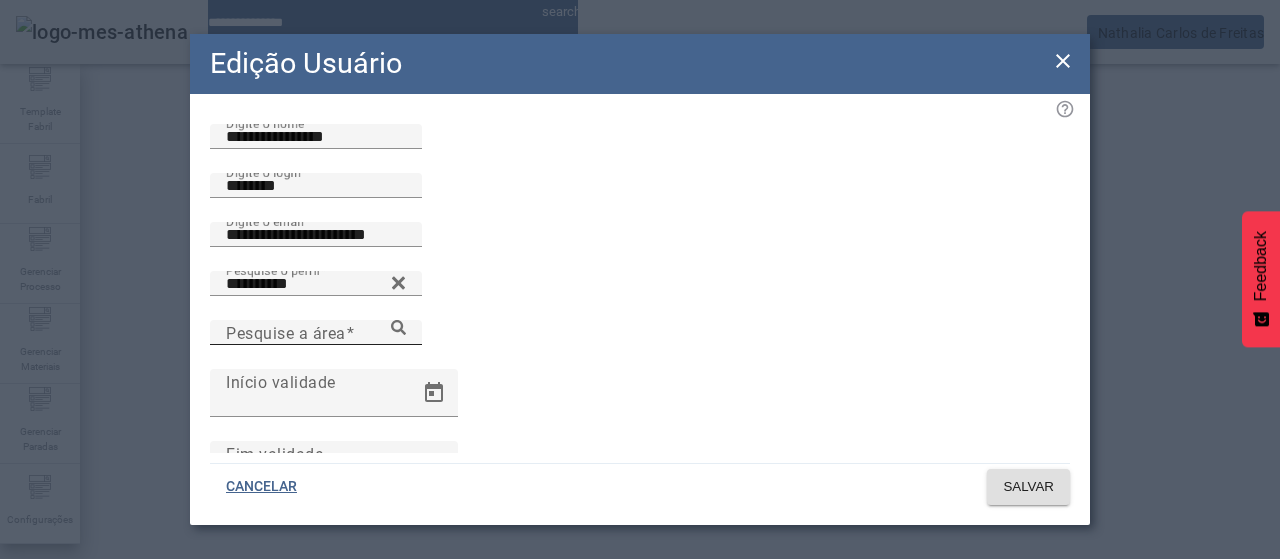 click on "Pesquise a área" 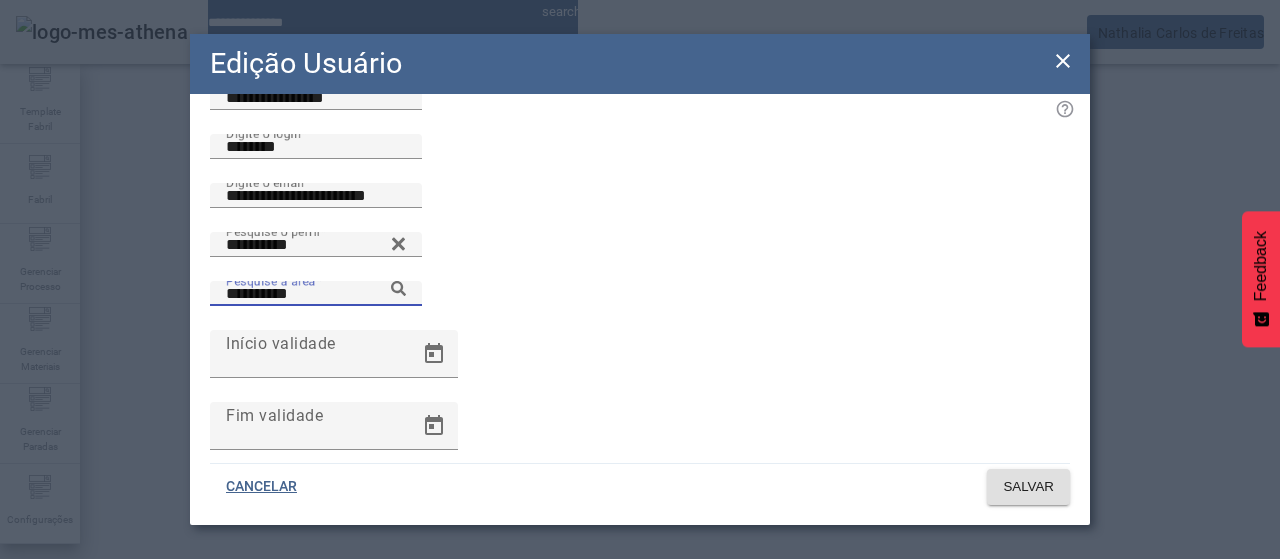 scroll, scrollTop: 100, scrollLeft: 0, axis: vertical 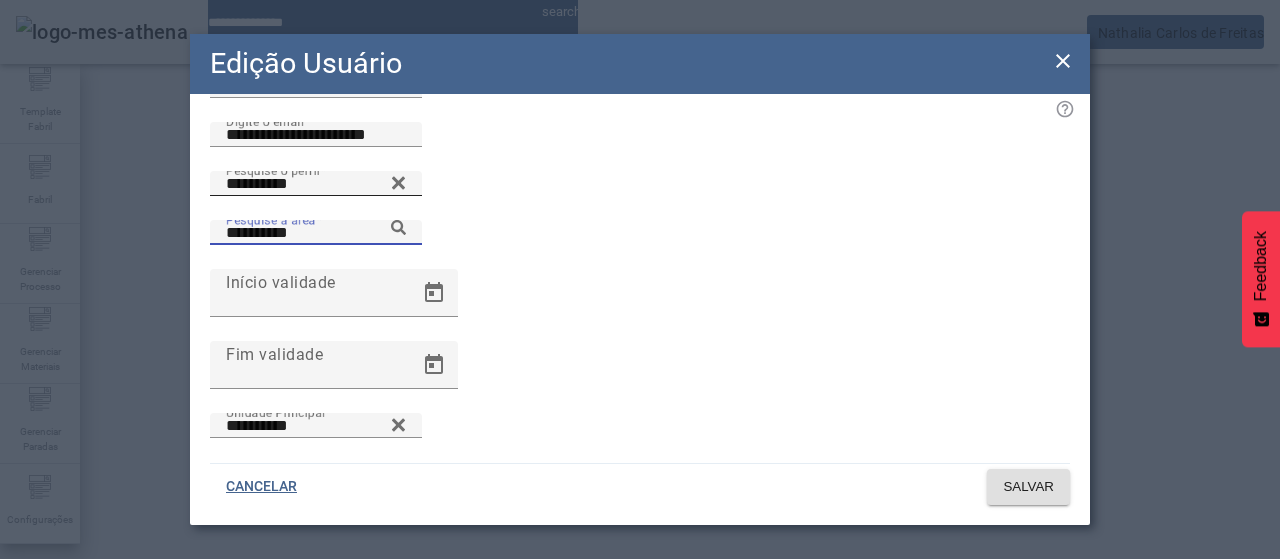 drag, startPoint x: 792, startPoint y: 297, endPoint x: 494, endPoint y: 300, distance: 298.0151 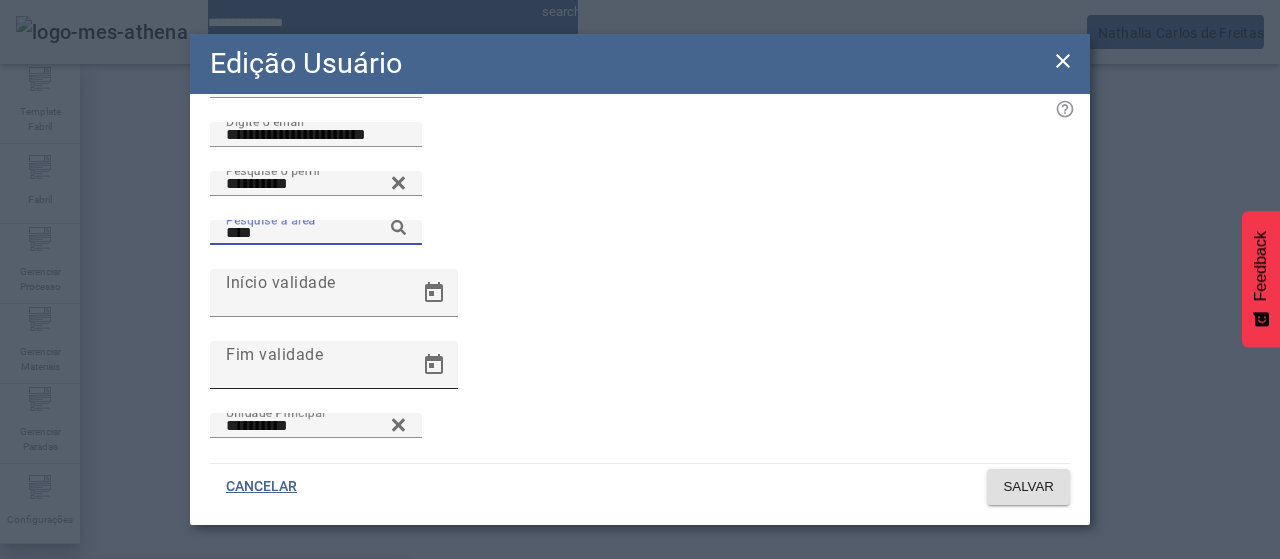 drag, startPoint x: 777, startPoint y: 360, endPoint x: 751, endPoint y: 357, distance: 26.172504 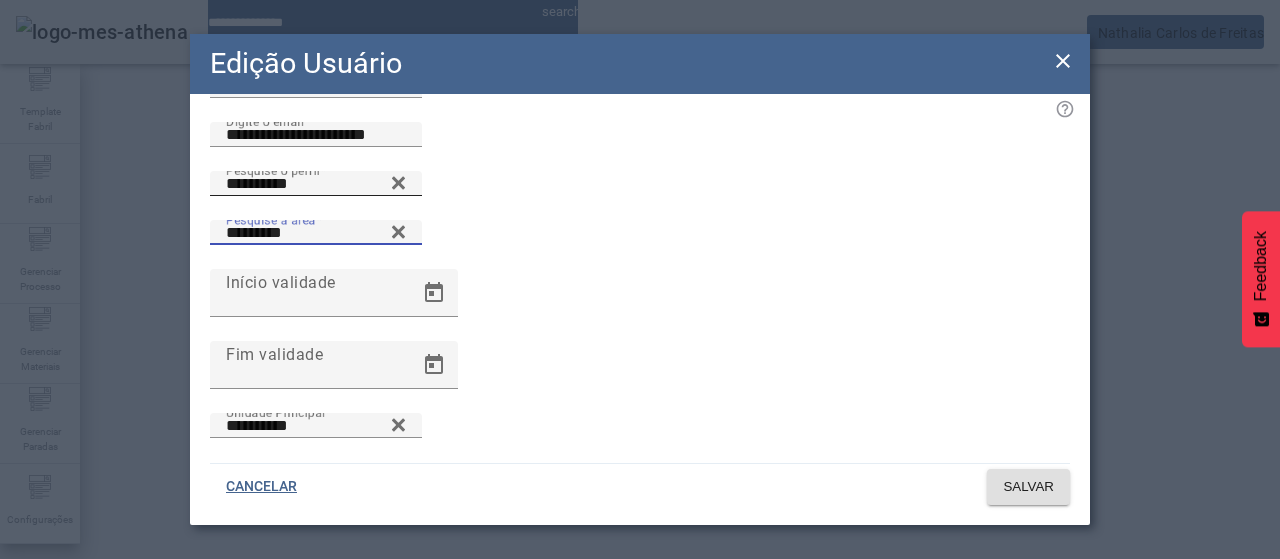 click on "**********" at bounding box center [316, 184] 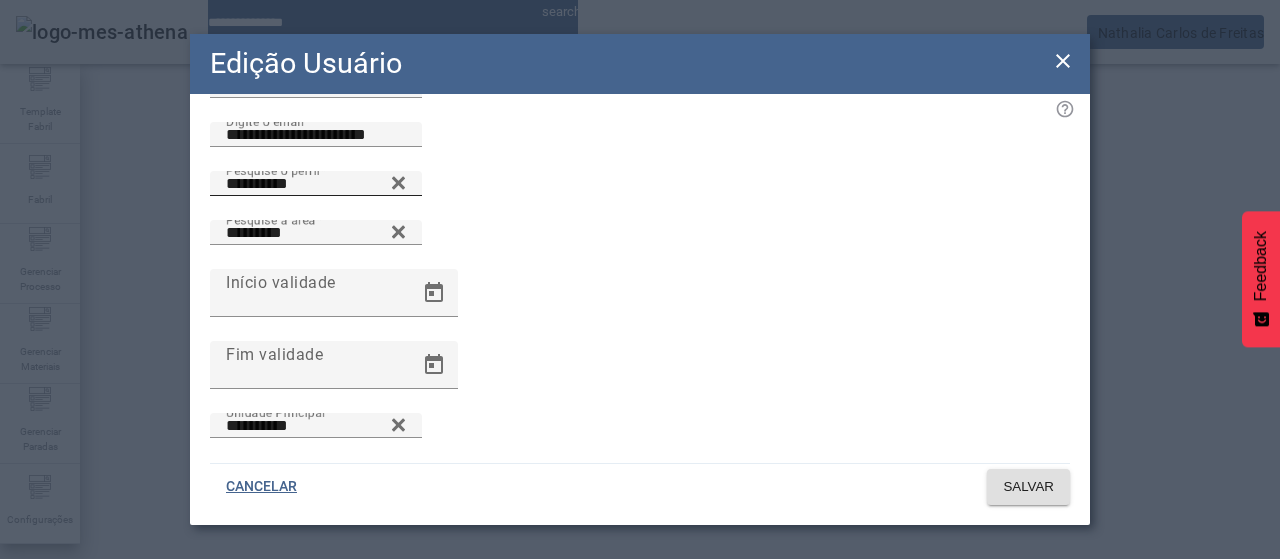 click 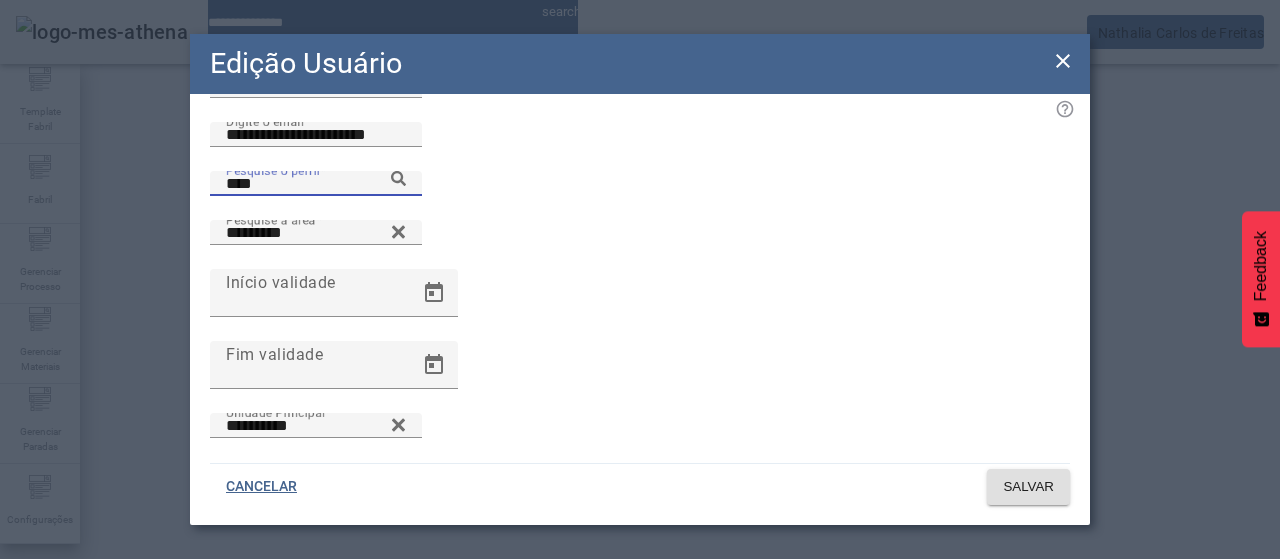 click 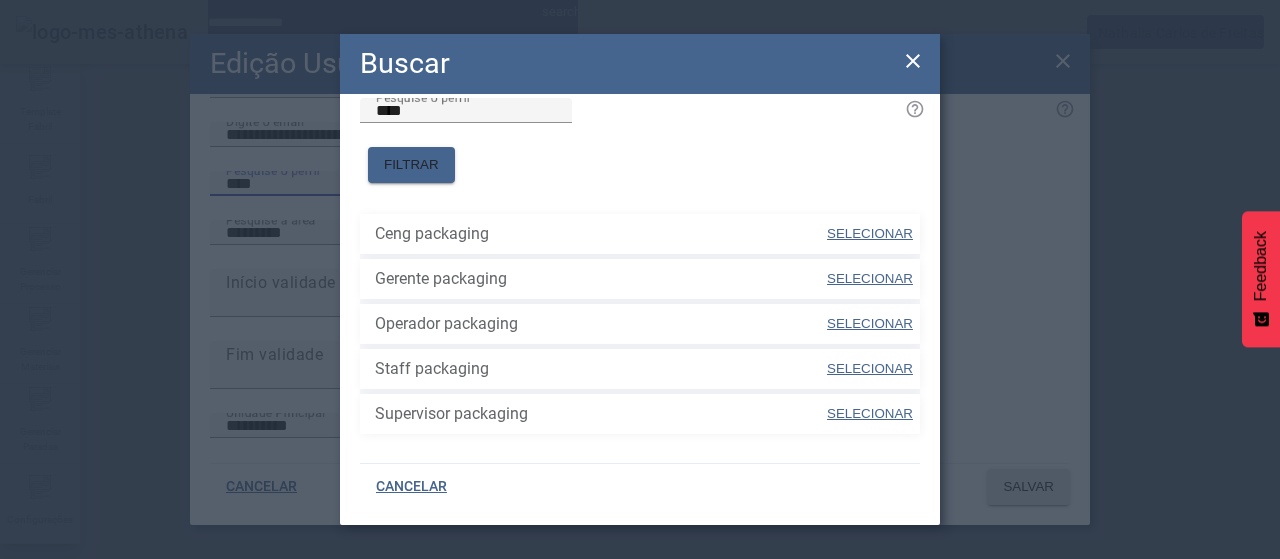 scroll, scrollTop: 40, scrollLeft: 0, axis: vertical 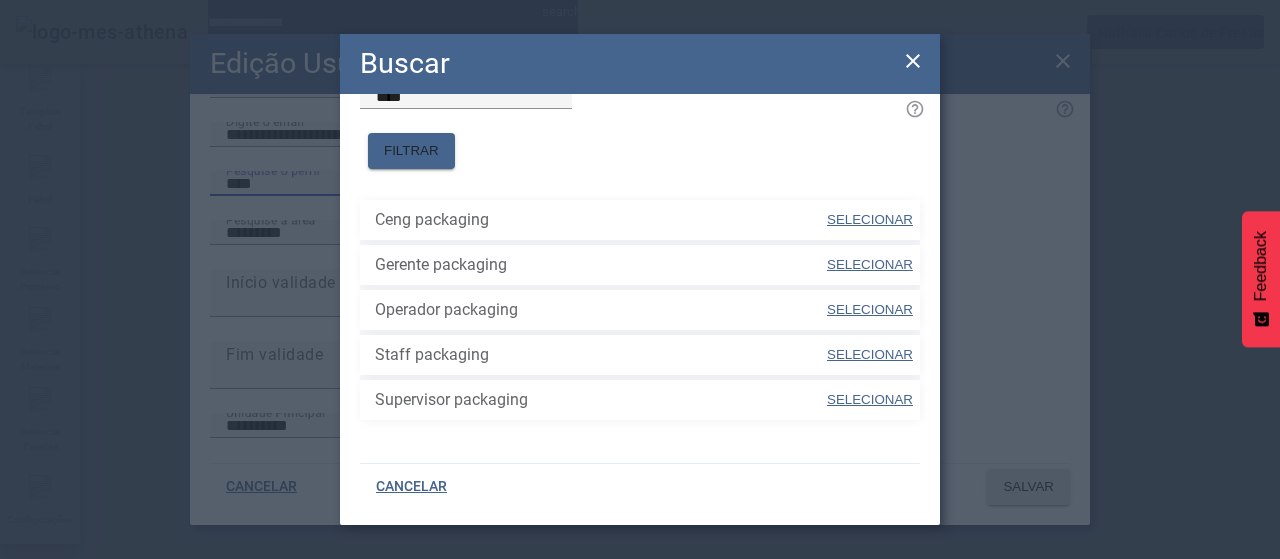 click on "SELECIONAR" at bounding box center [870, 399] 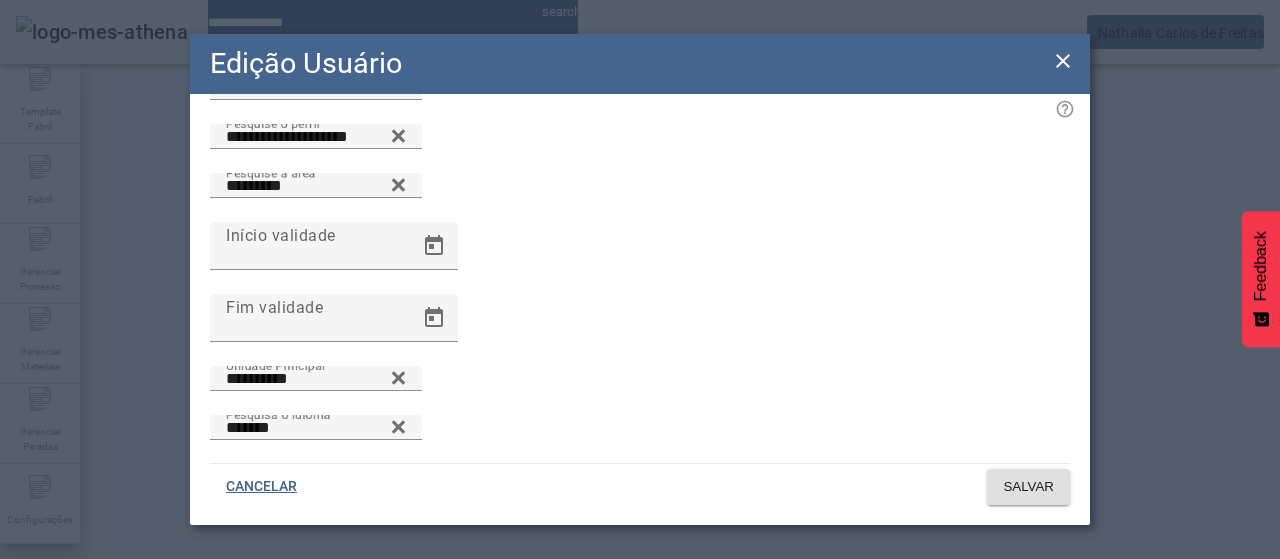 scroll, scrollTop: 173, scrollLeft: 0, axis: vertical 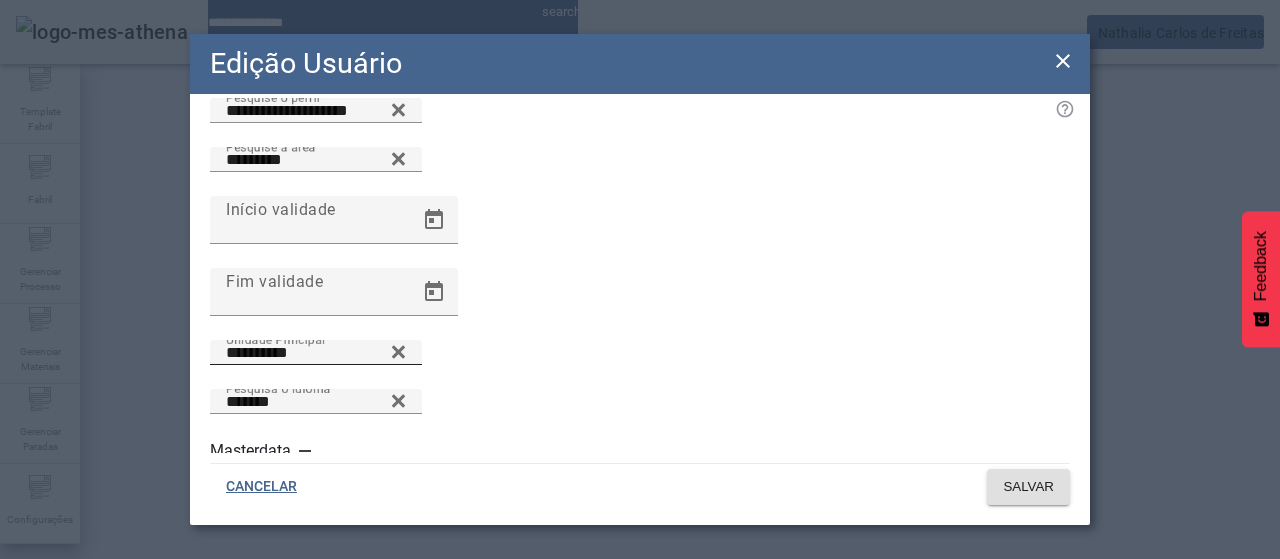 click 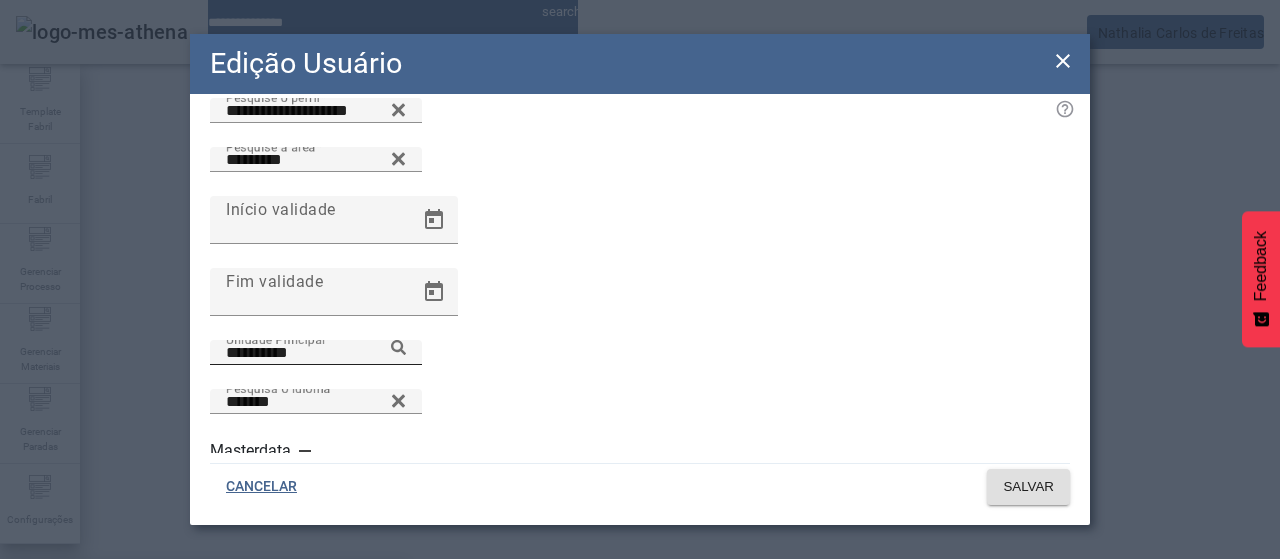click 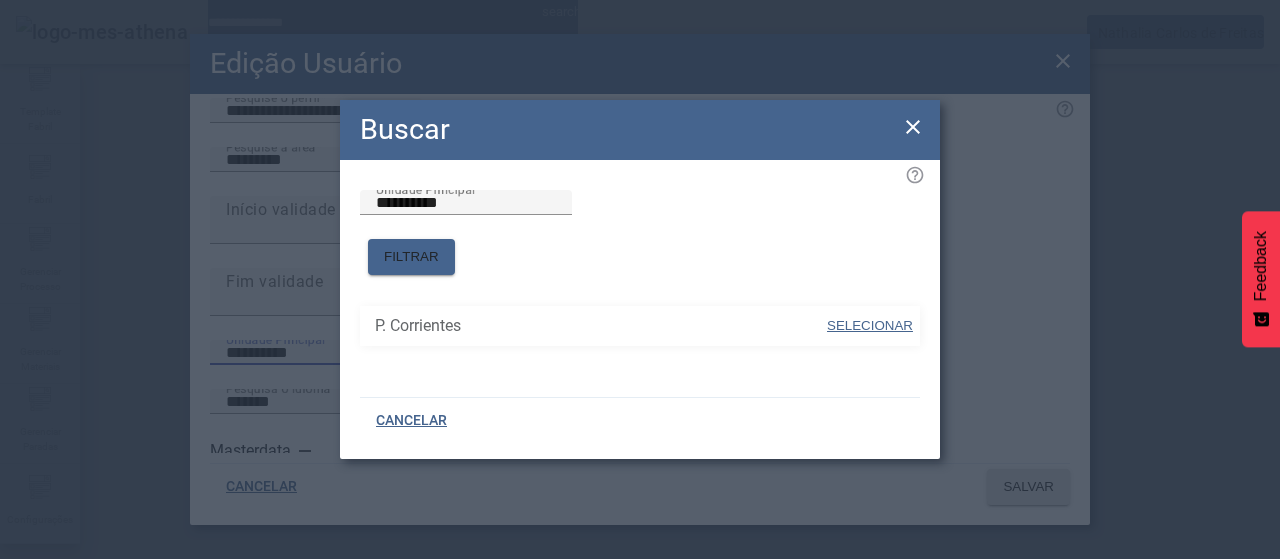 click on "SELECIONAR" at bounding box center (870, 325) 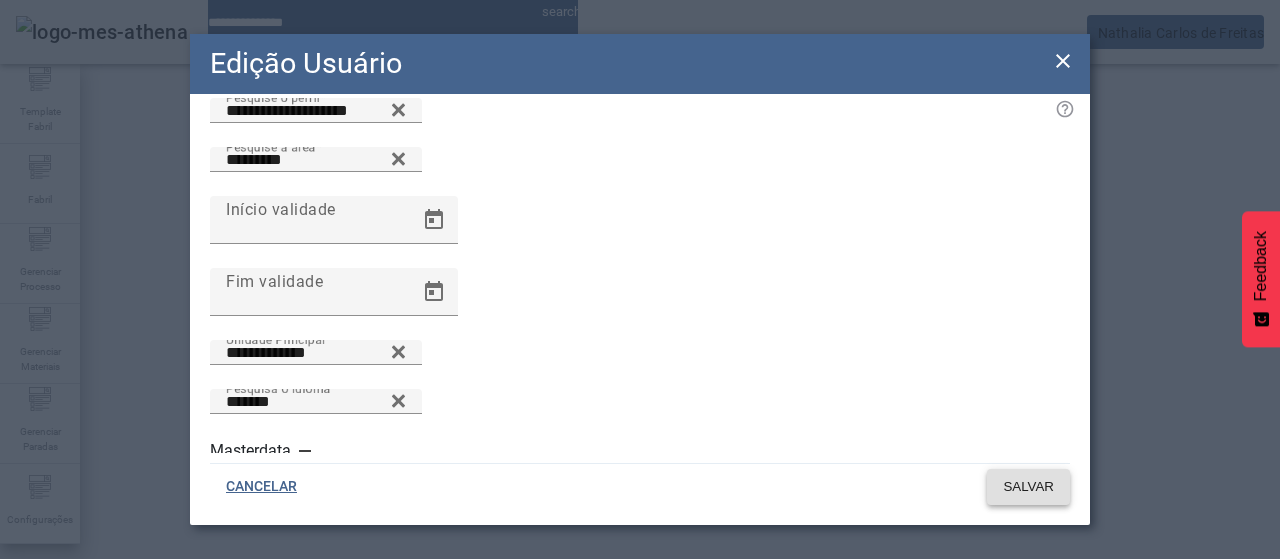 click 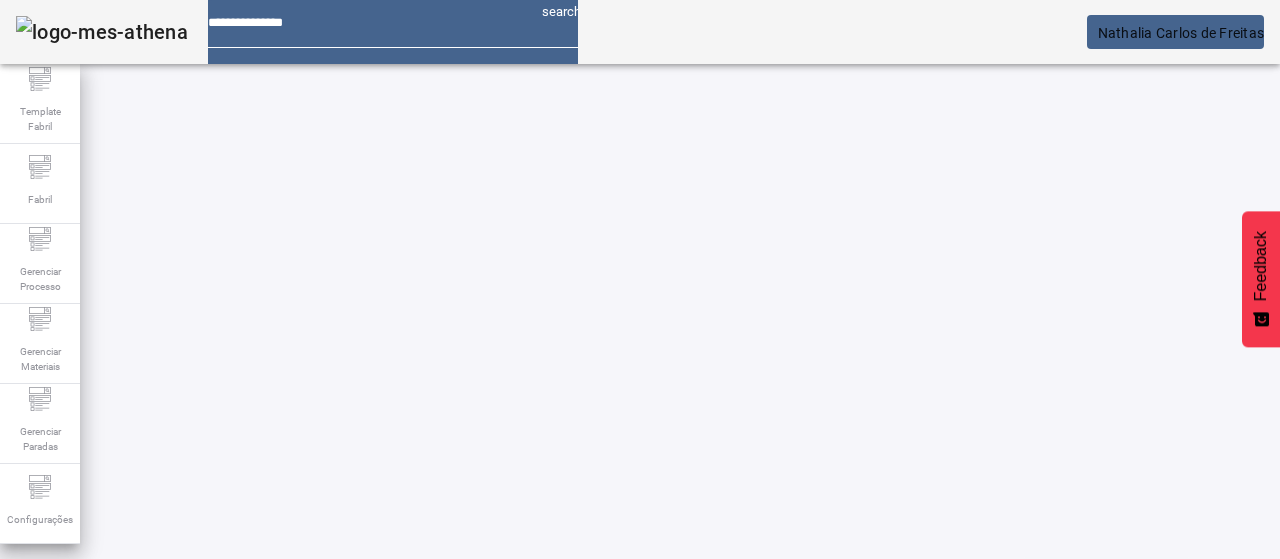 click at bounding box center (1136, 868) 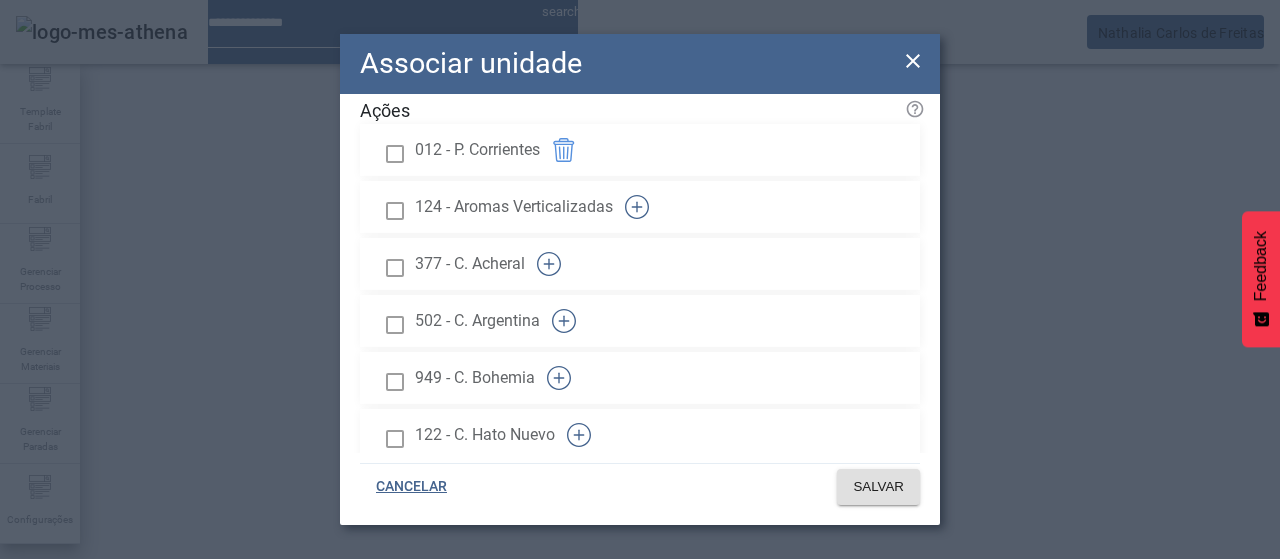 scroll, scrollTop: 100, scrollLeft: 0, axis: vertical 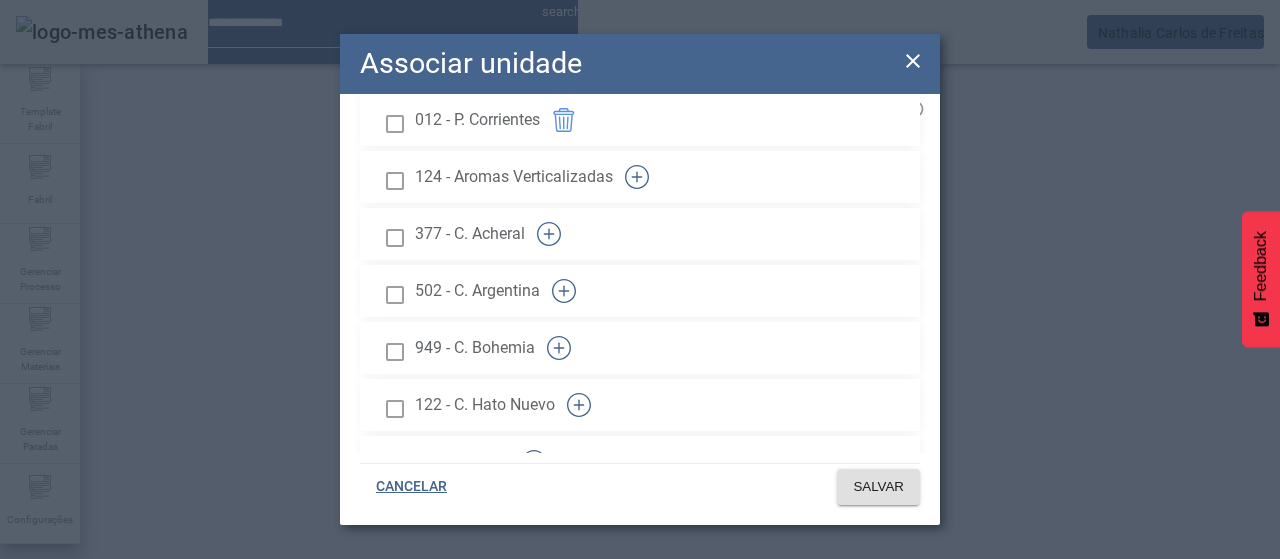 click 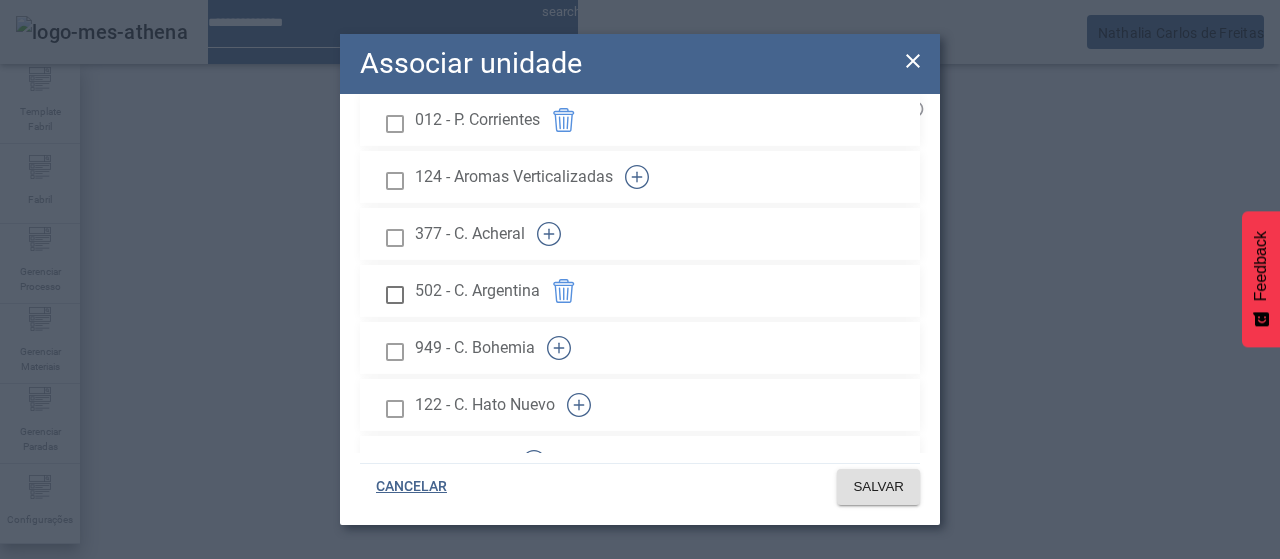 click 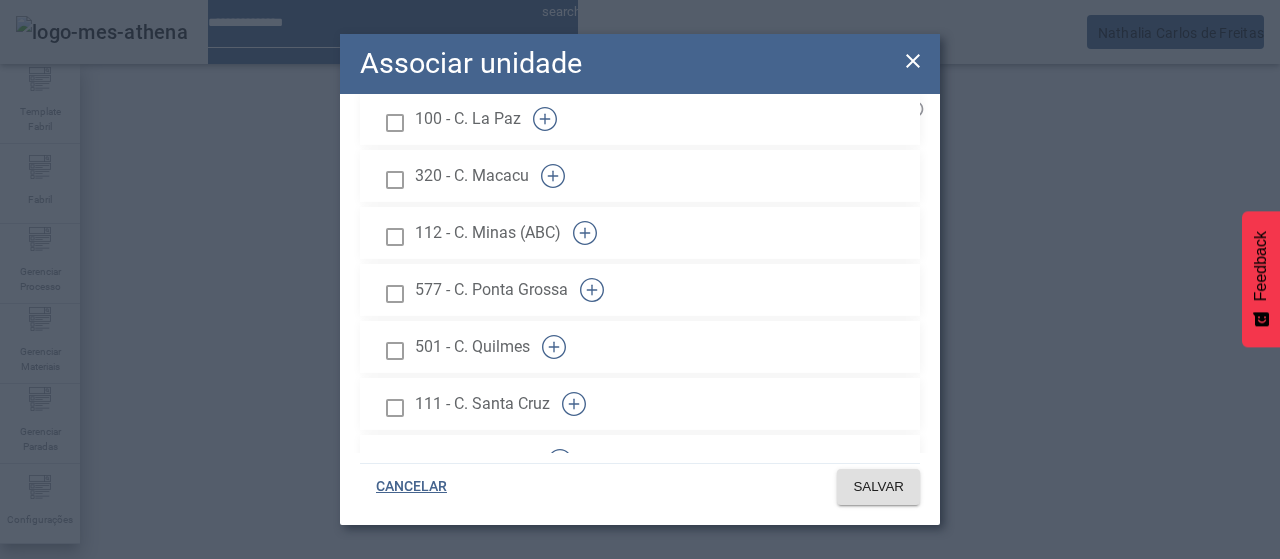scroll, scrollTop: 600, scrollLeft: 0, axis: vertical 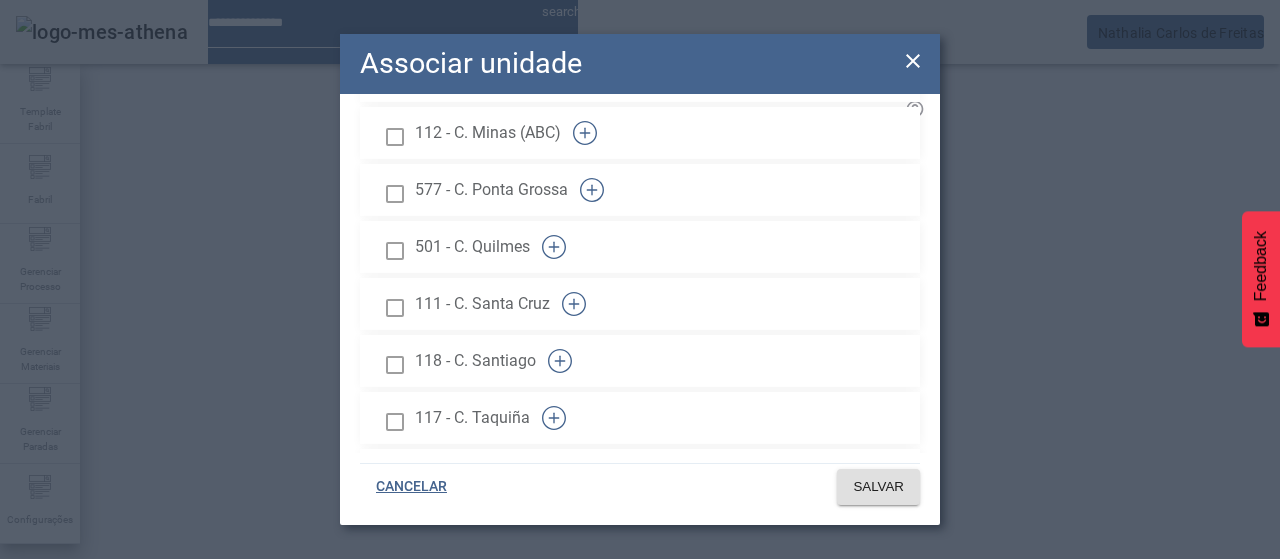 click 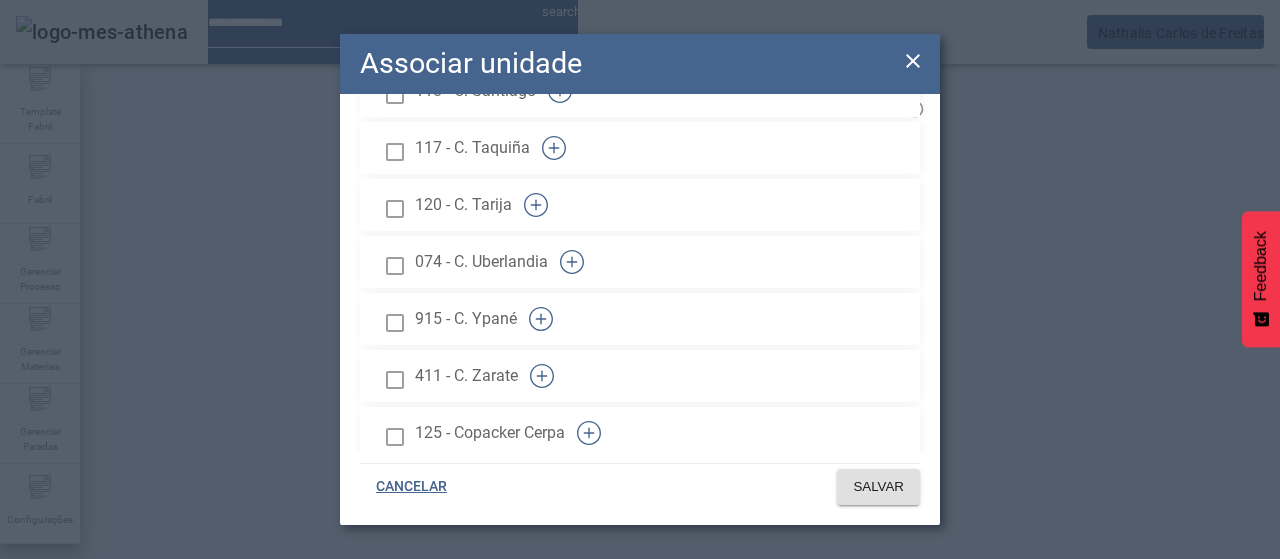 scroll, scrollTop: 900, scrollLeft: 0, axis: vertical 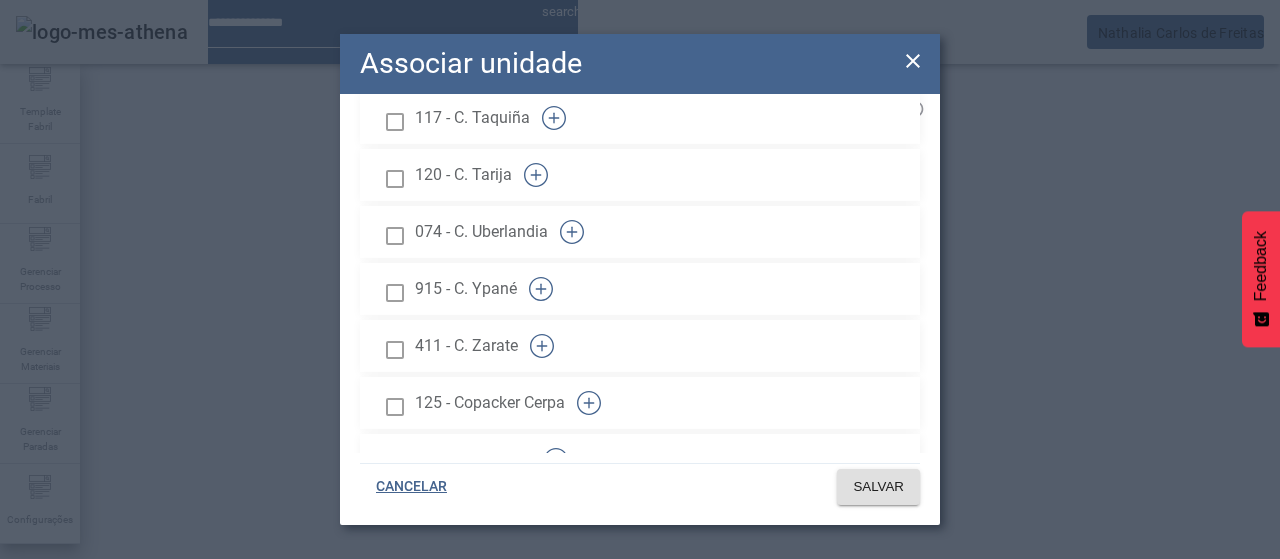 click 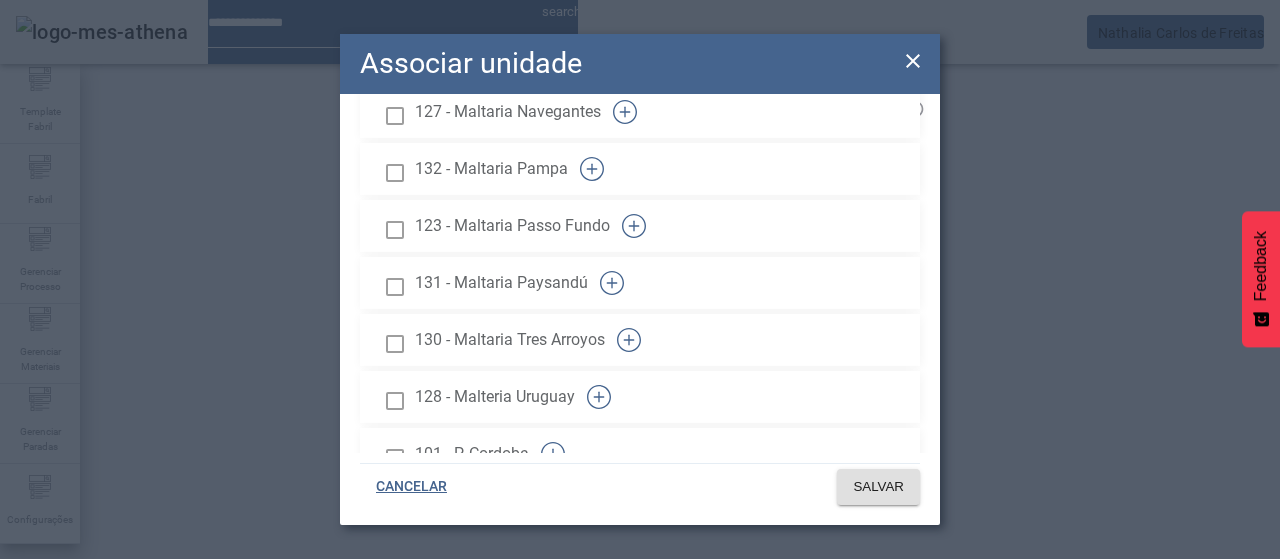 scroll, scrollTop: 3000, scrollLeft: 0, axis: vertical 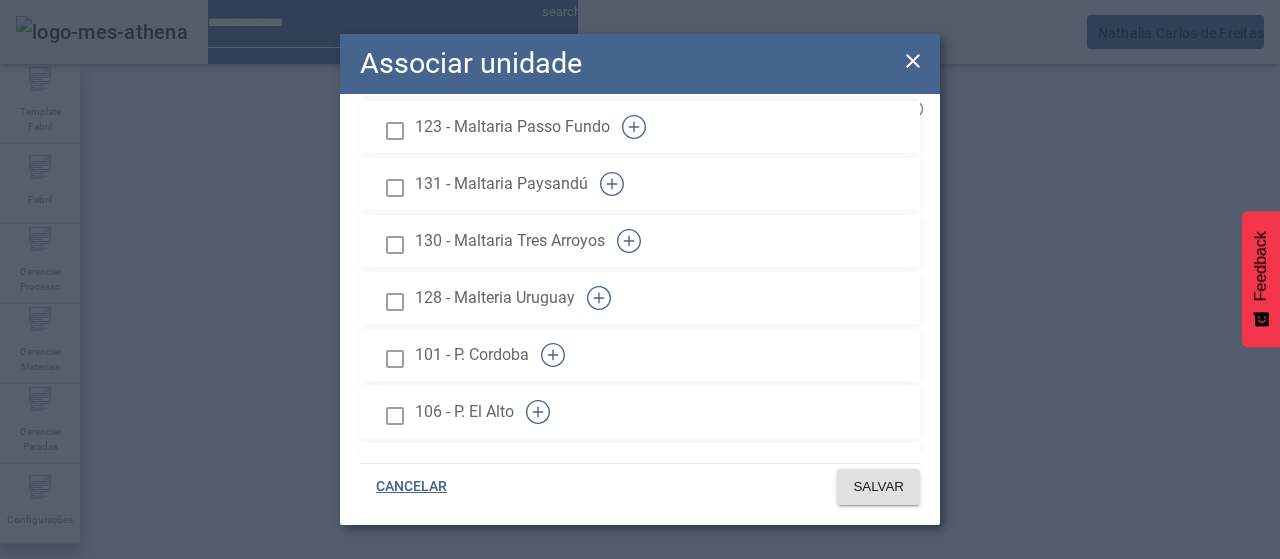 click 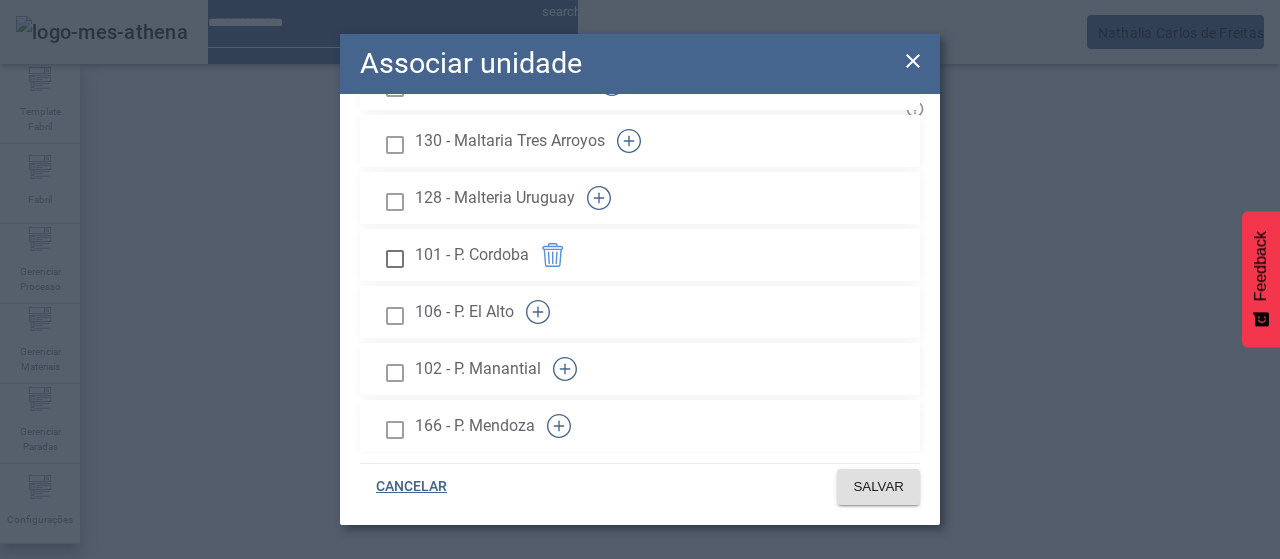 click 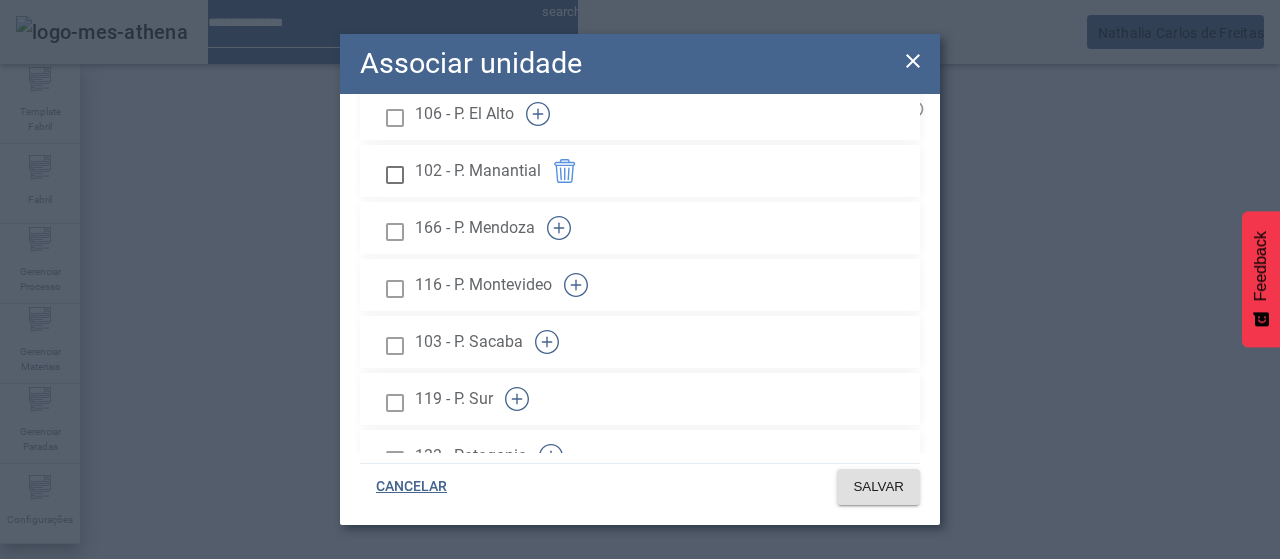 scroll, scrollTop: 3300, scrollLeft: 0, axis: vertical 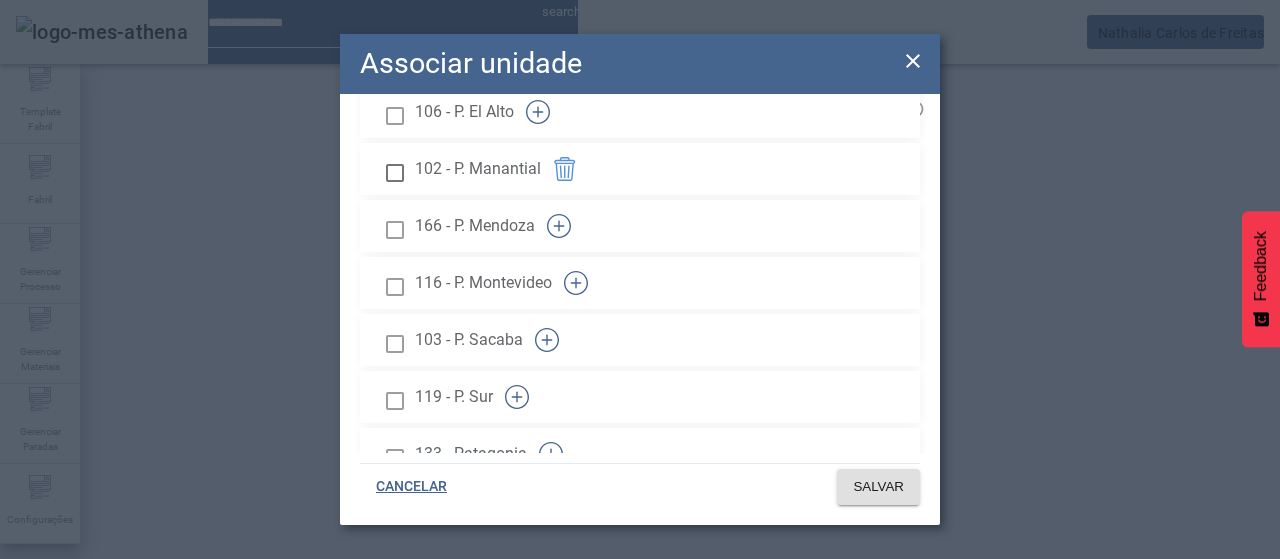 click 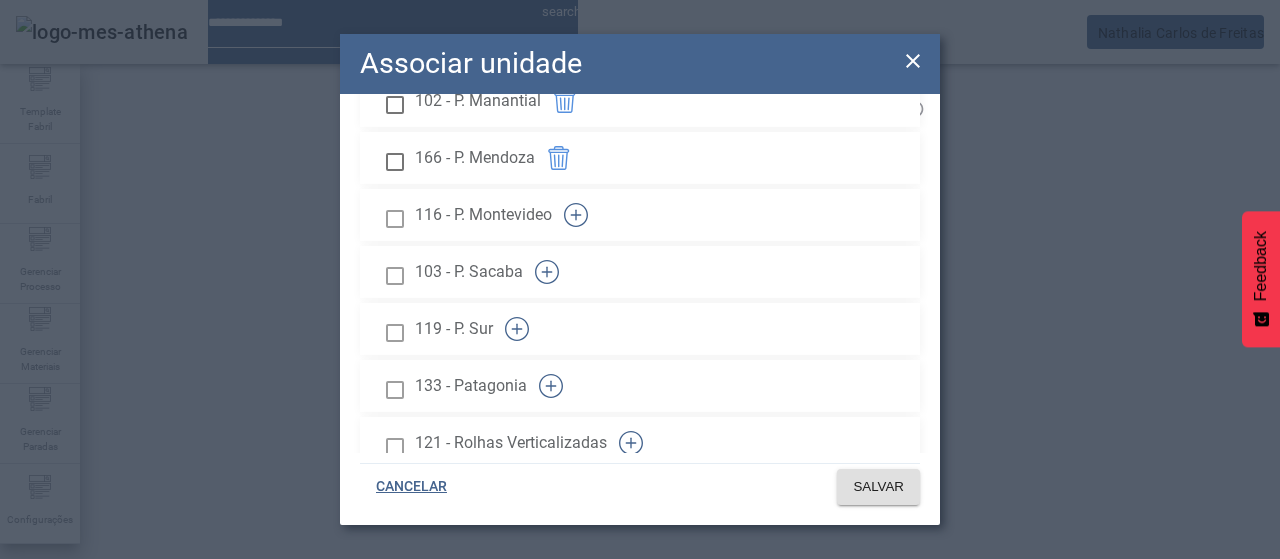 scroll, scrollTop: 3400, scrollLeft: 0, axis: vertical 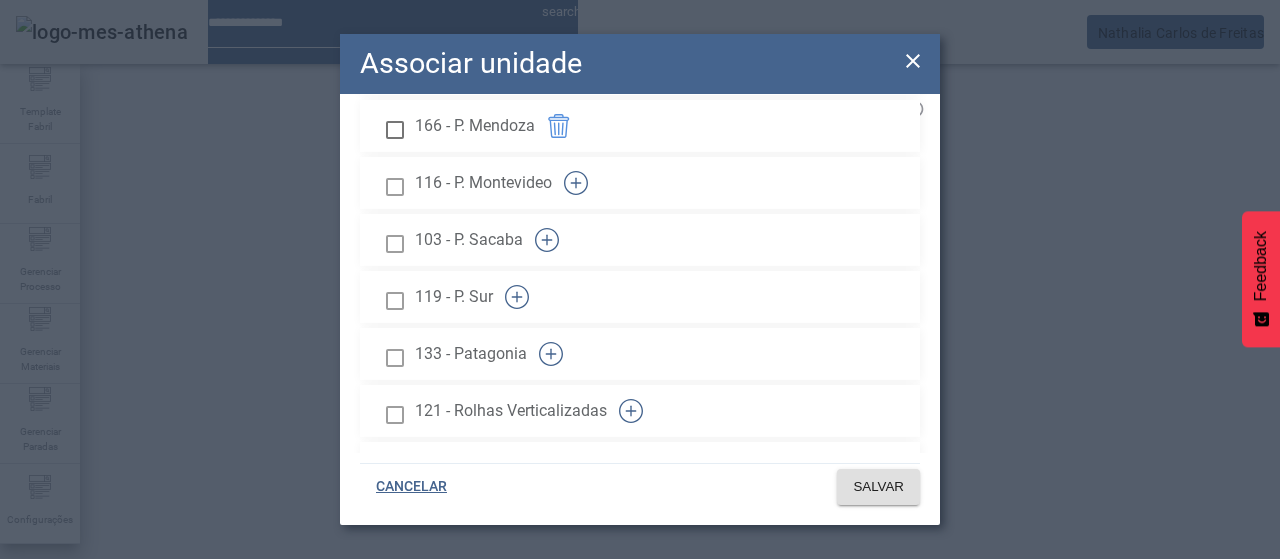 click 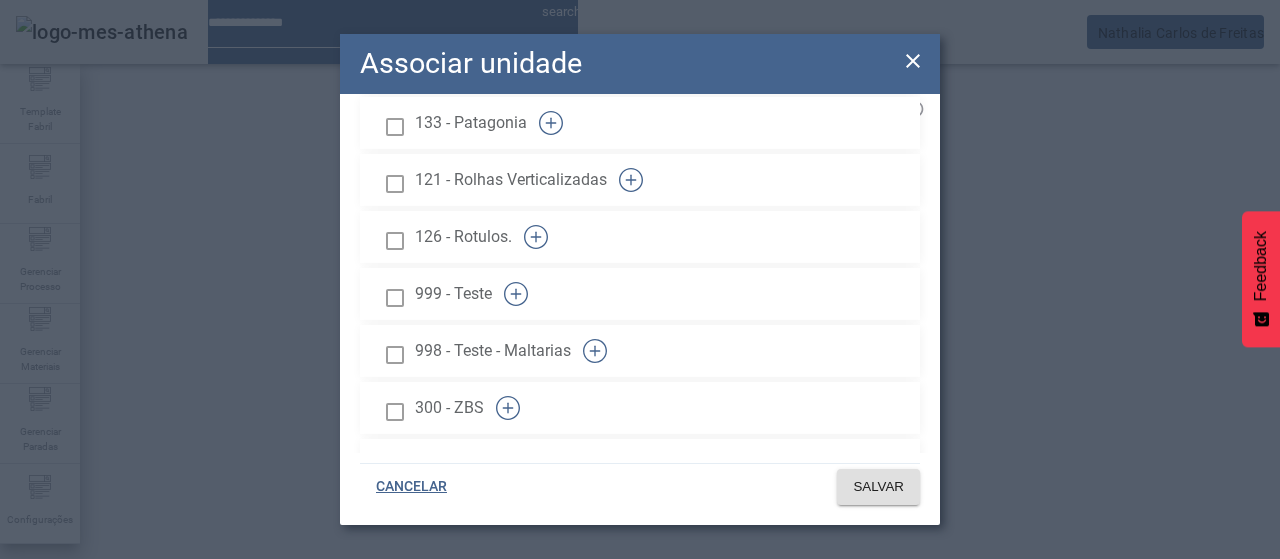 scroll, scrollTop: 3646, scrollLeft: 0, axis: vertical 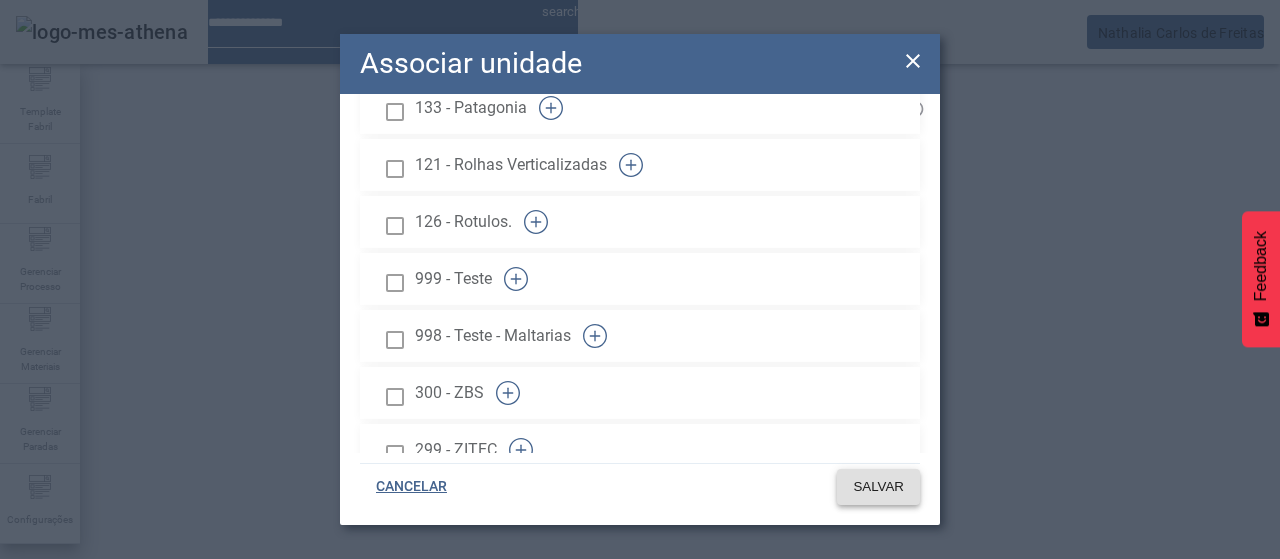 click on "SALVAR" 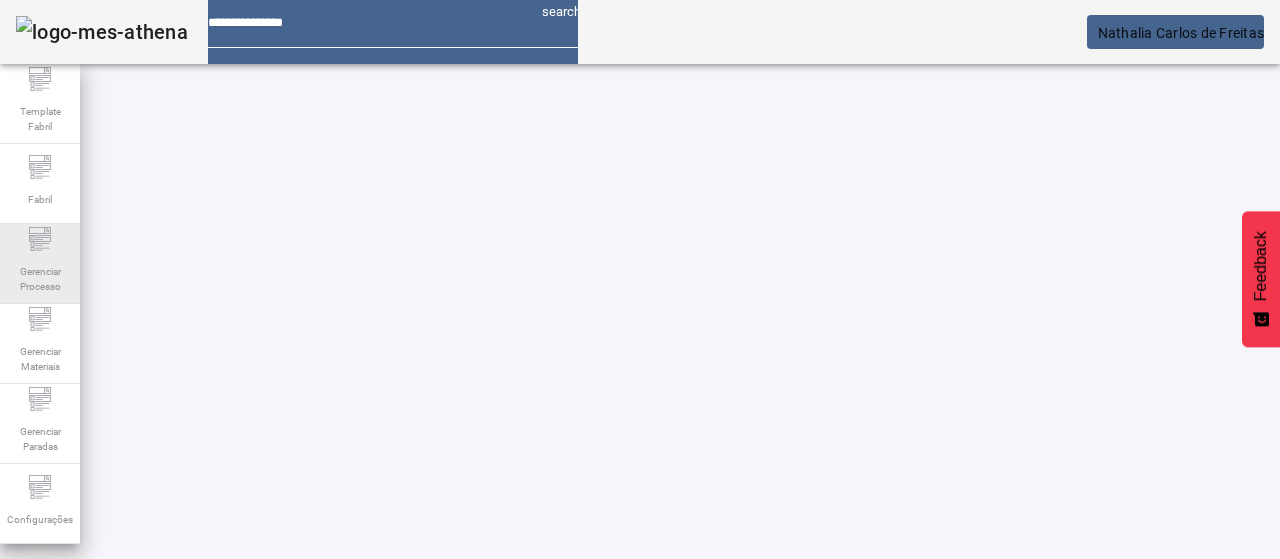 click on "Gerenciar Processo" 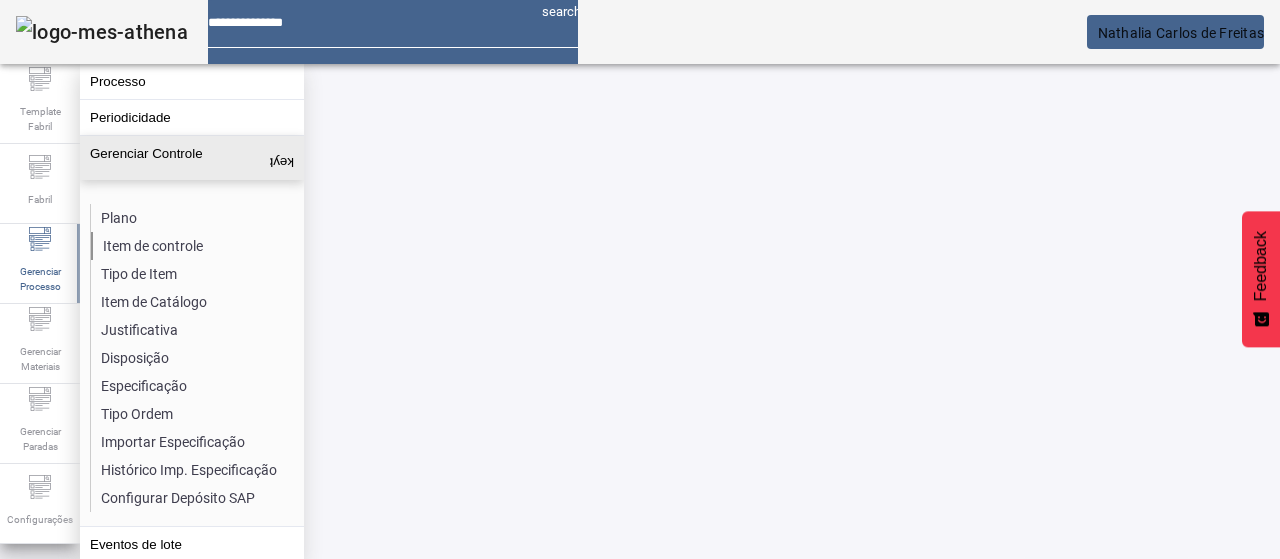 click on "Item de controle" 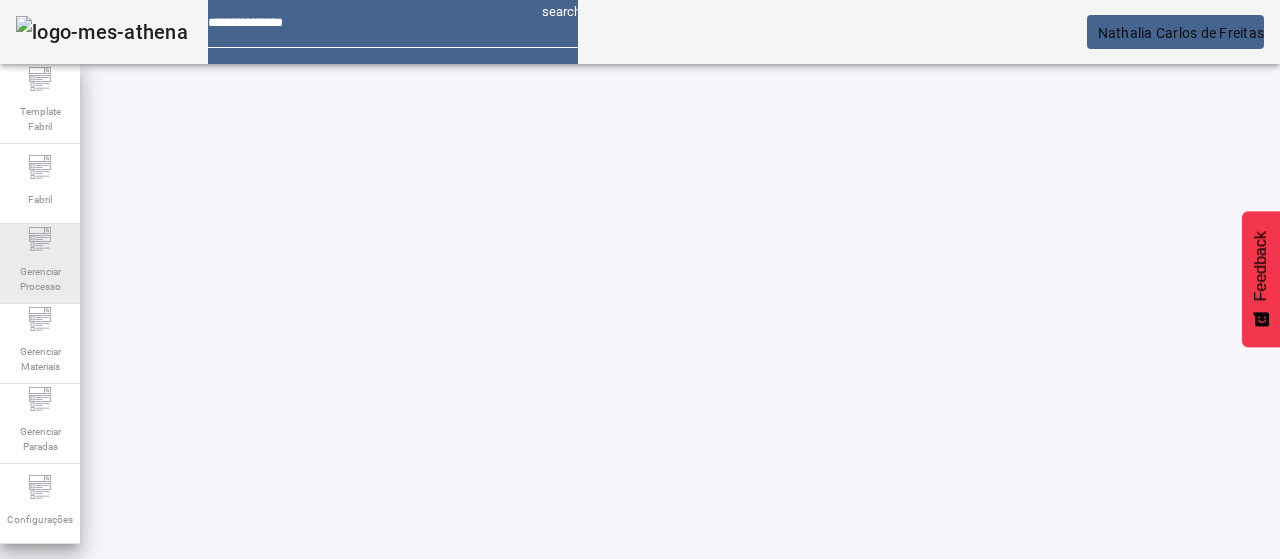 click on "Gerenciar Processo" 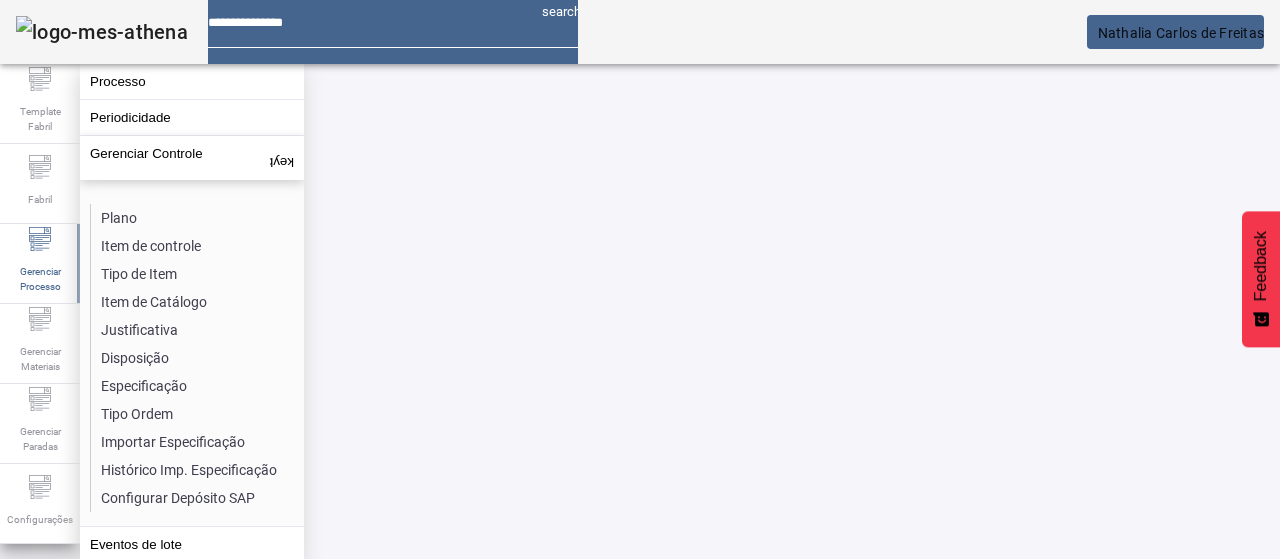 click on "ABRIR FILTROS" 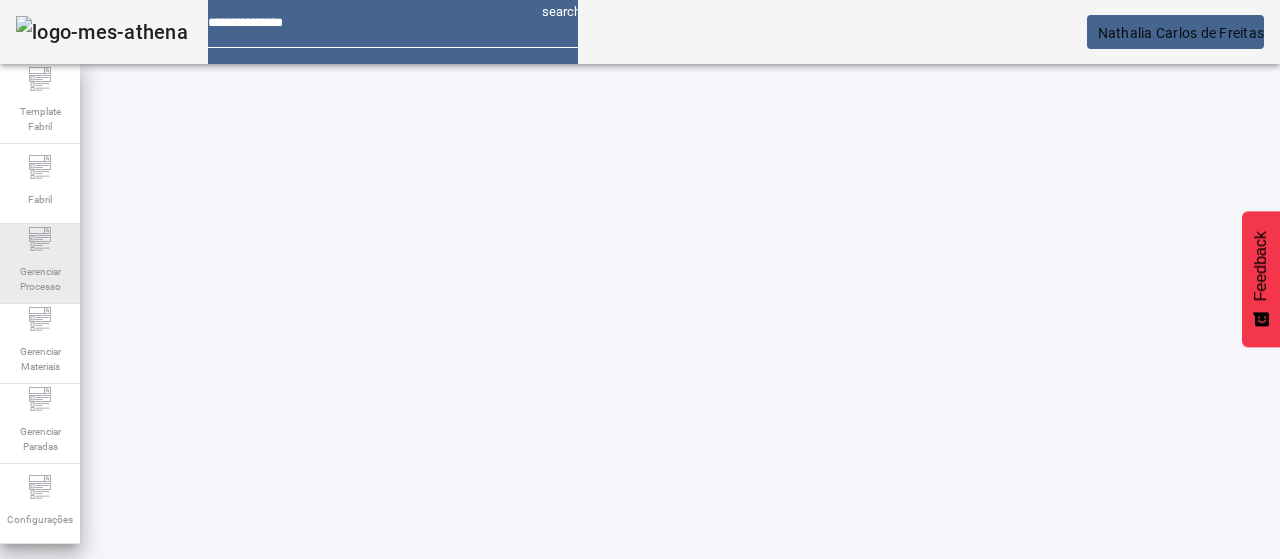 click on "Gerenciar Processo" 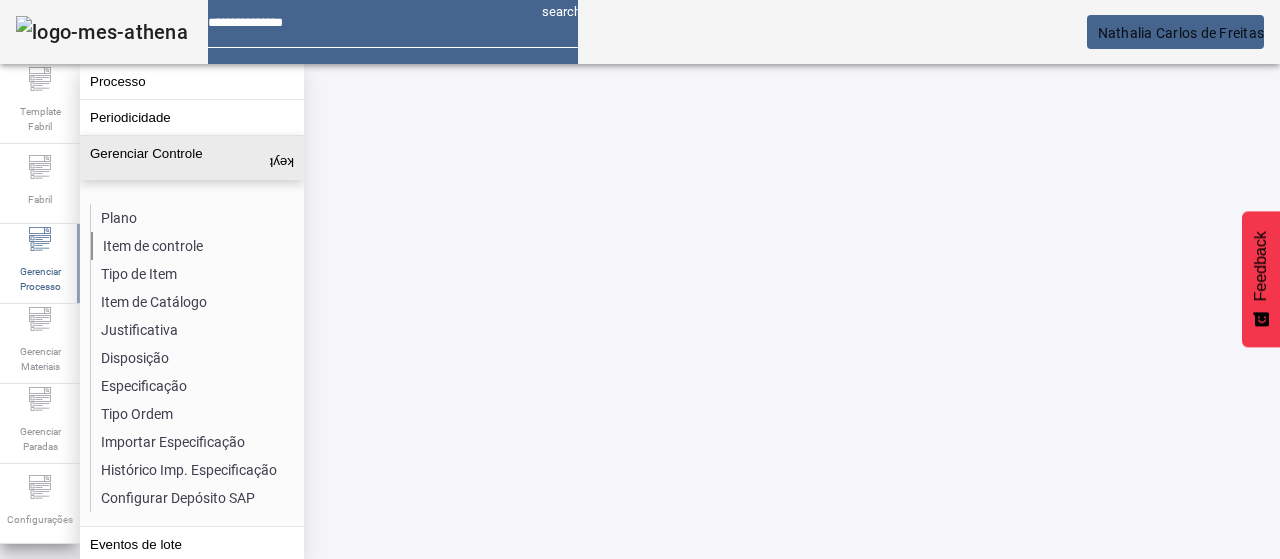 click on "Item de controle" 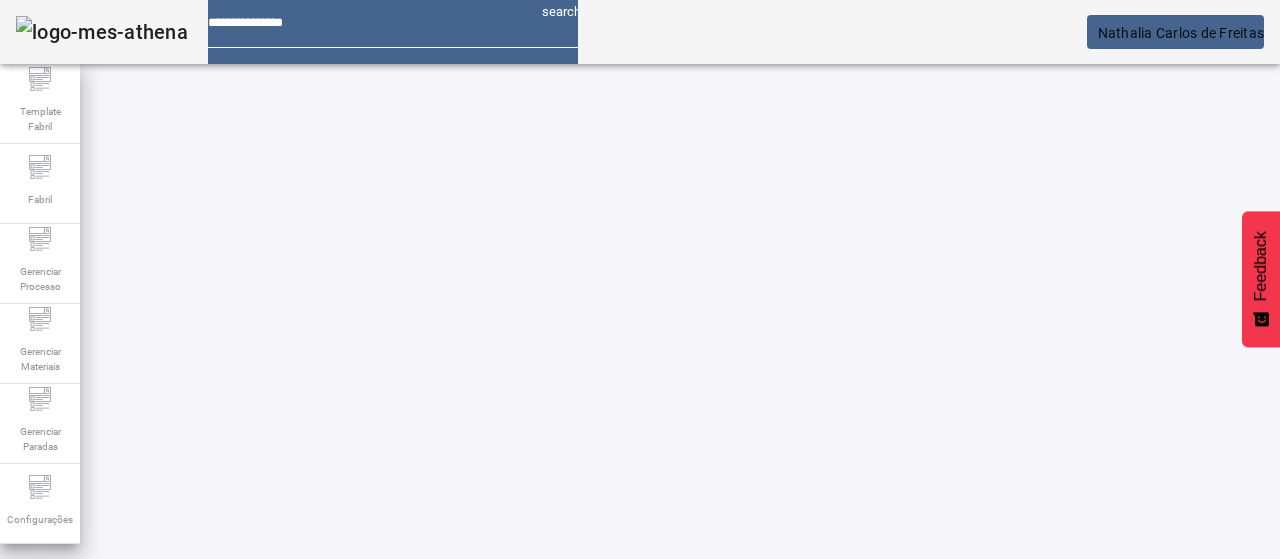 drag, startPoint x: 1120, startPoint y: 129, endPoint x: 1089, endPoint y: 141, distance: 33.24154 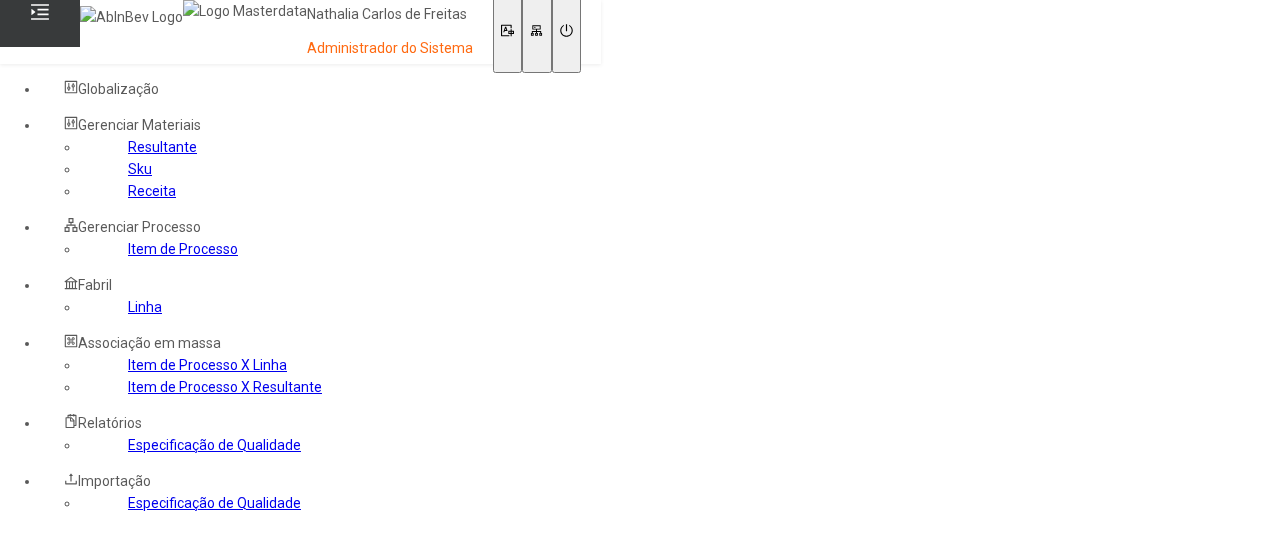 scroll, scrollTop: 0, scrollLeft: 0, axis: both 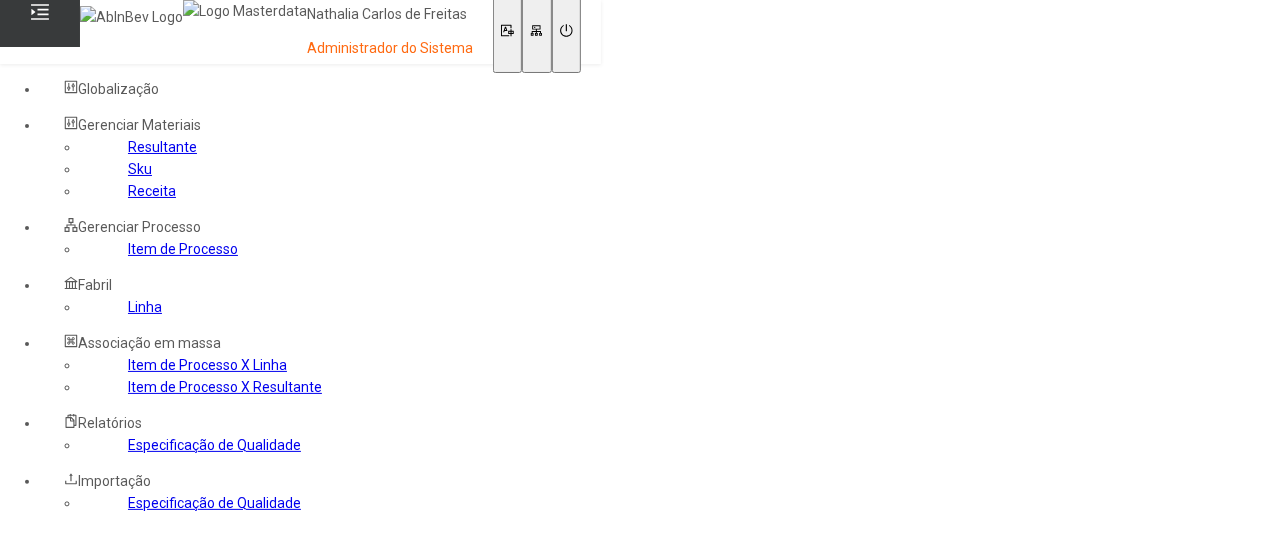click on "Item de Processo" 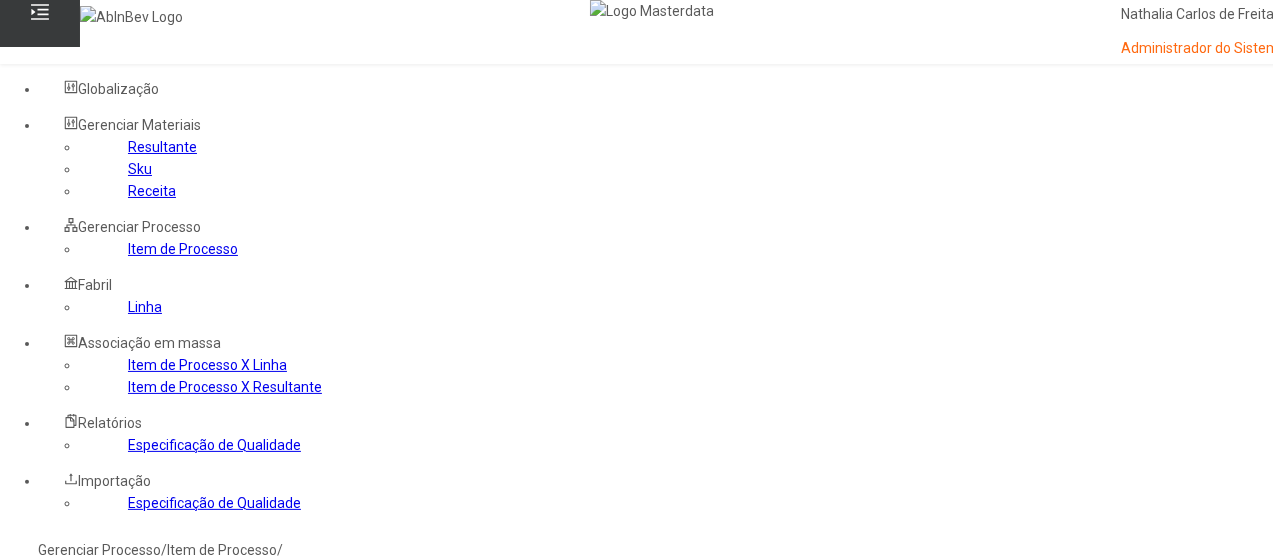click 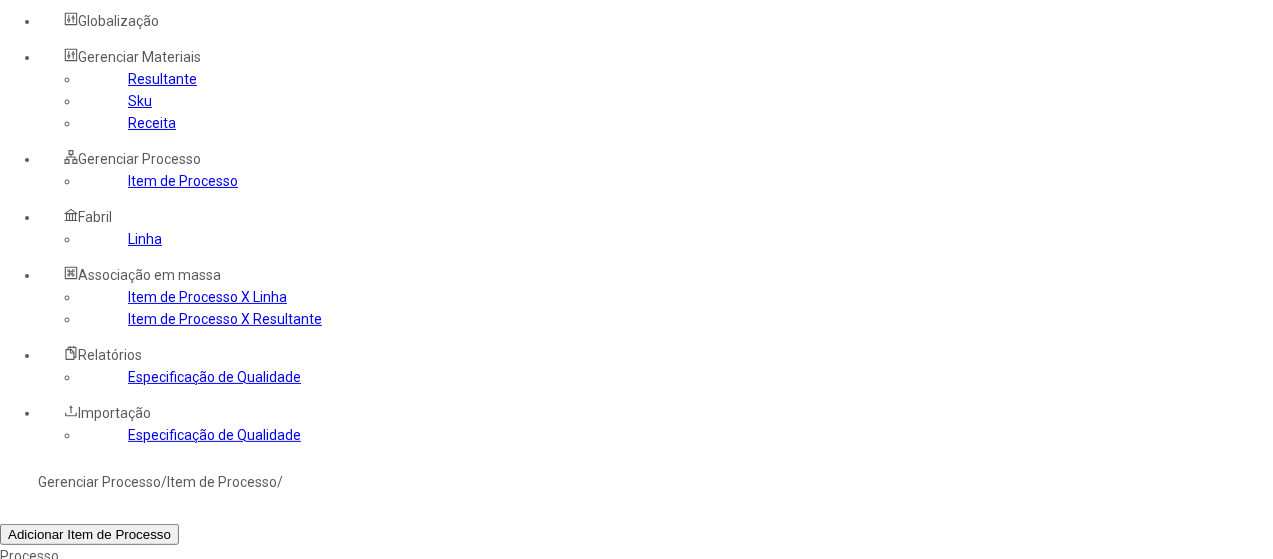 scroll, scrollTop: 100, scrollLeft: 0, axis: vertical 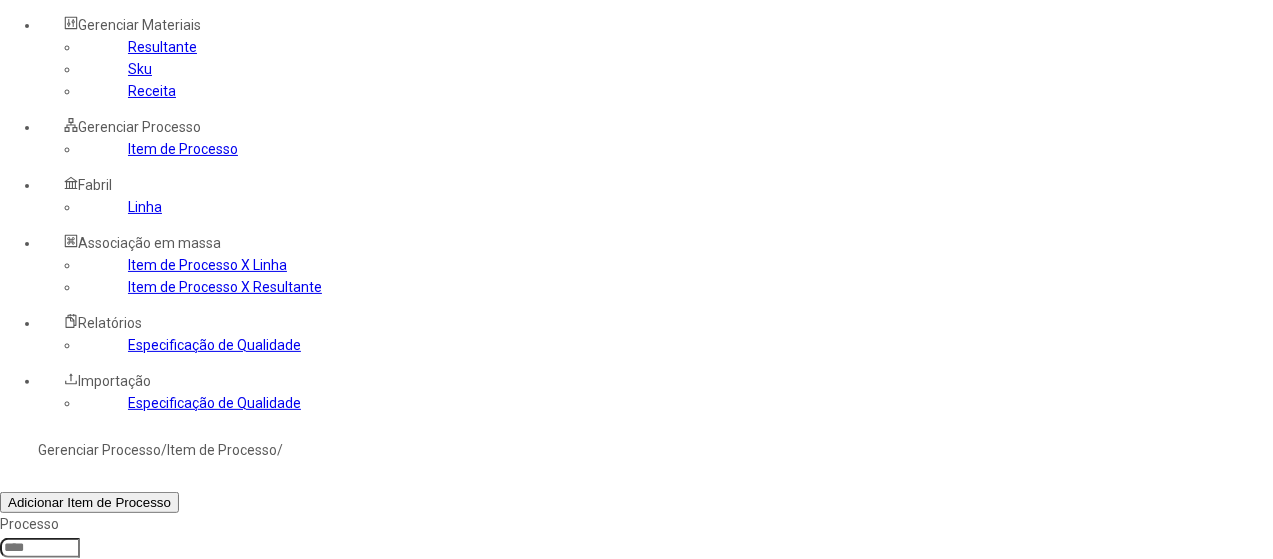 drag, startPoint x: 1180, startPoint y: 435, endPoint x: 1145, endPoint y: 425, distance: 36.40055 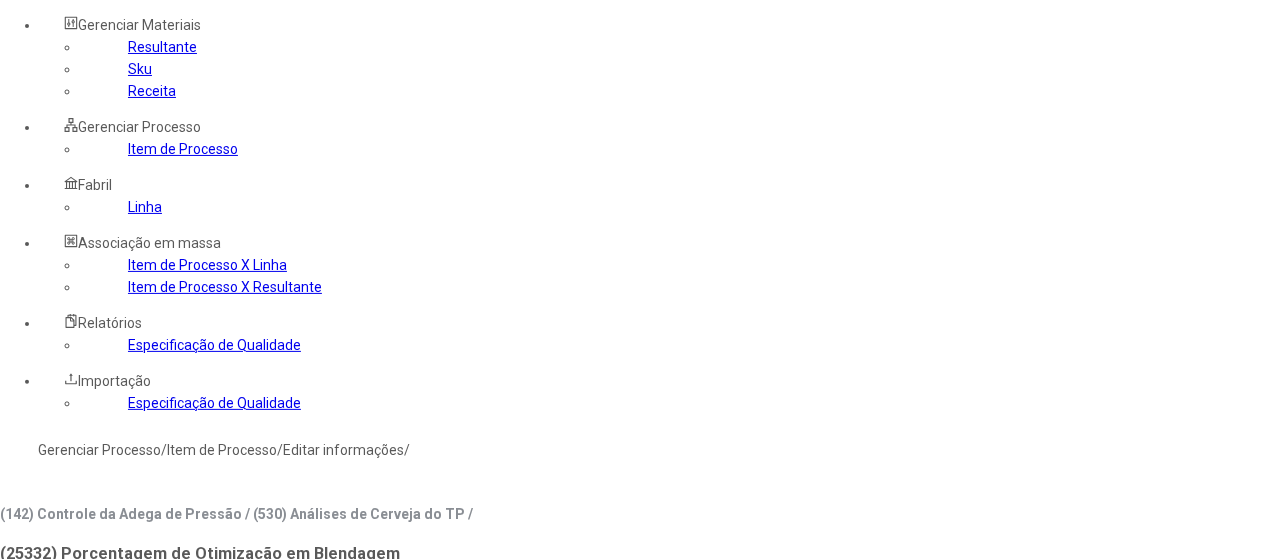 type on "***" 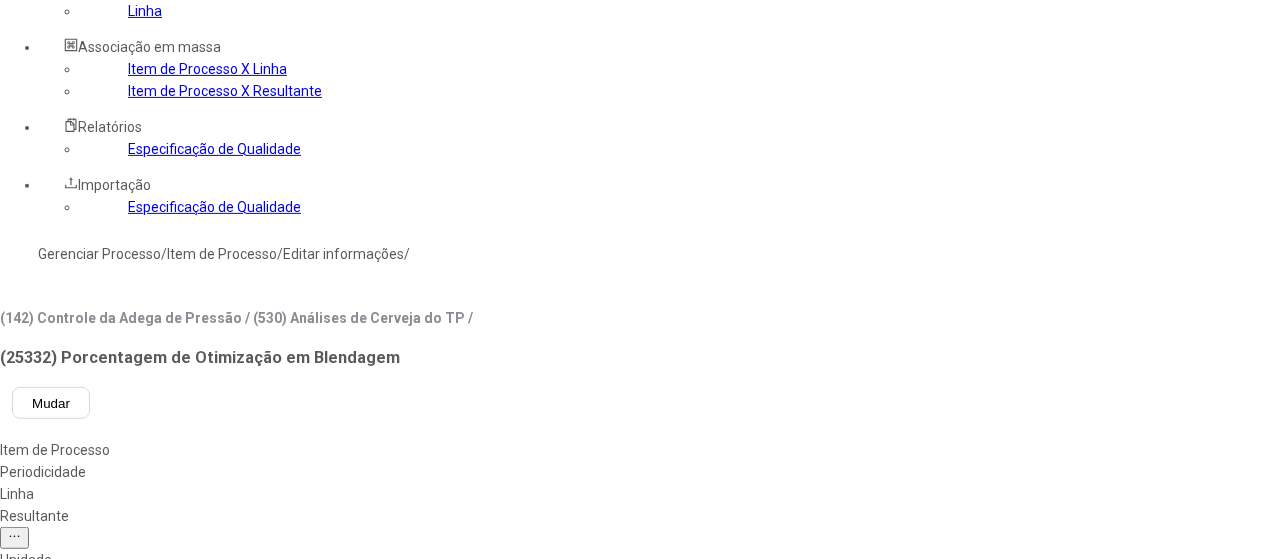 scroll, scrollTop: 400, scrollLeft: 0, axis: vertical 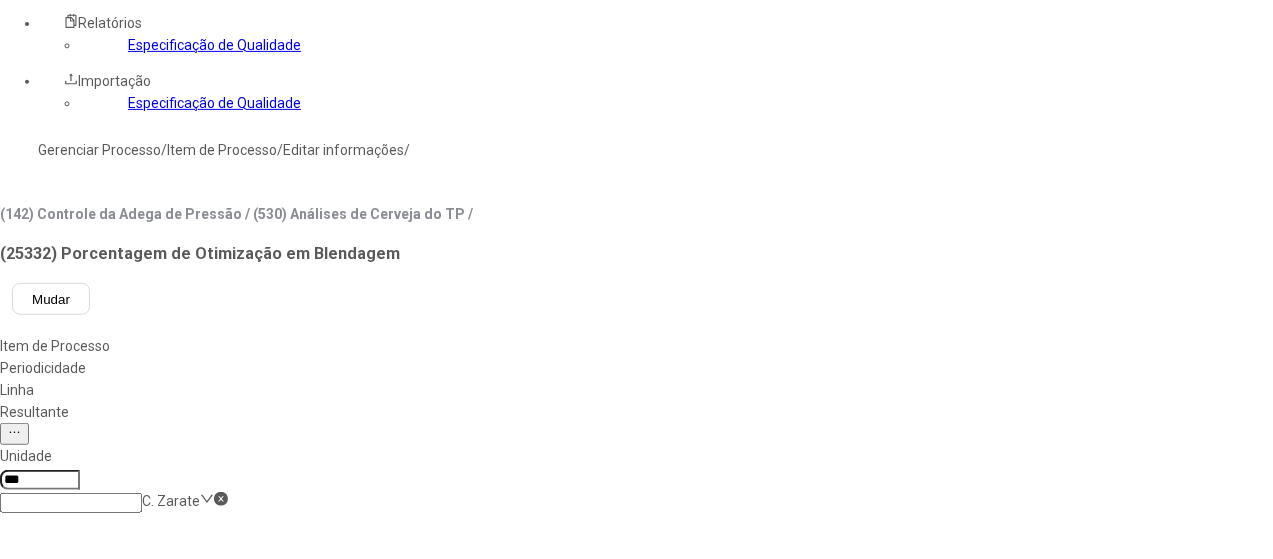 type on "***" 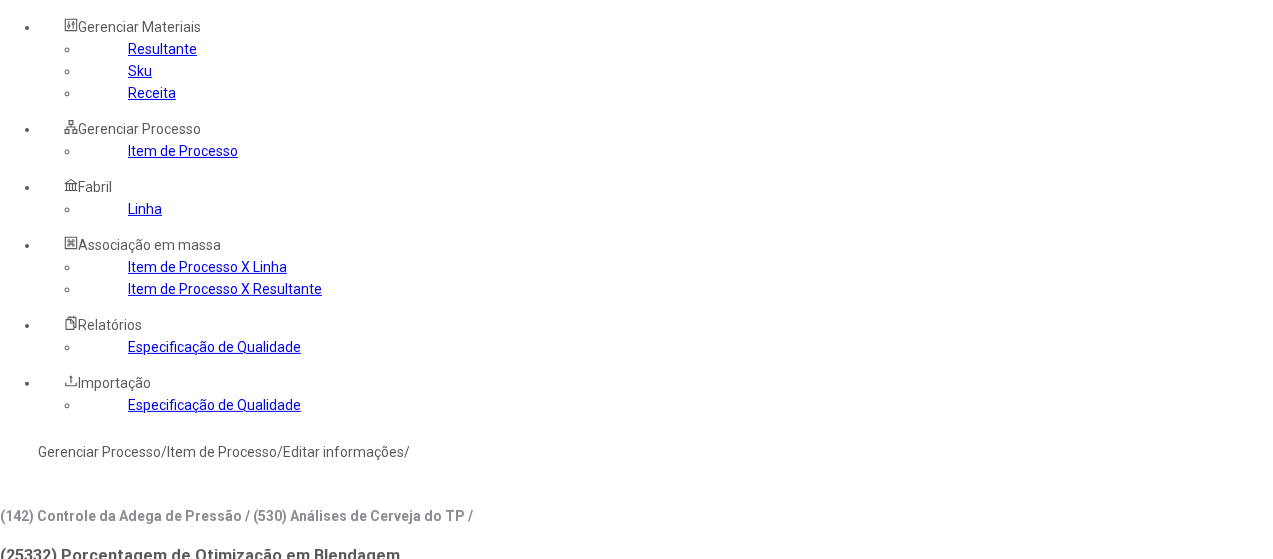 scroll, scrollTop: 0, scrollLeft: 0, axis: both 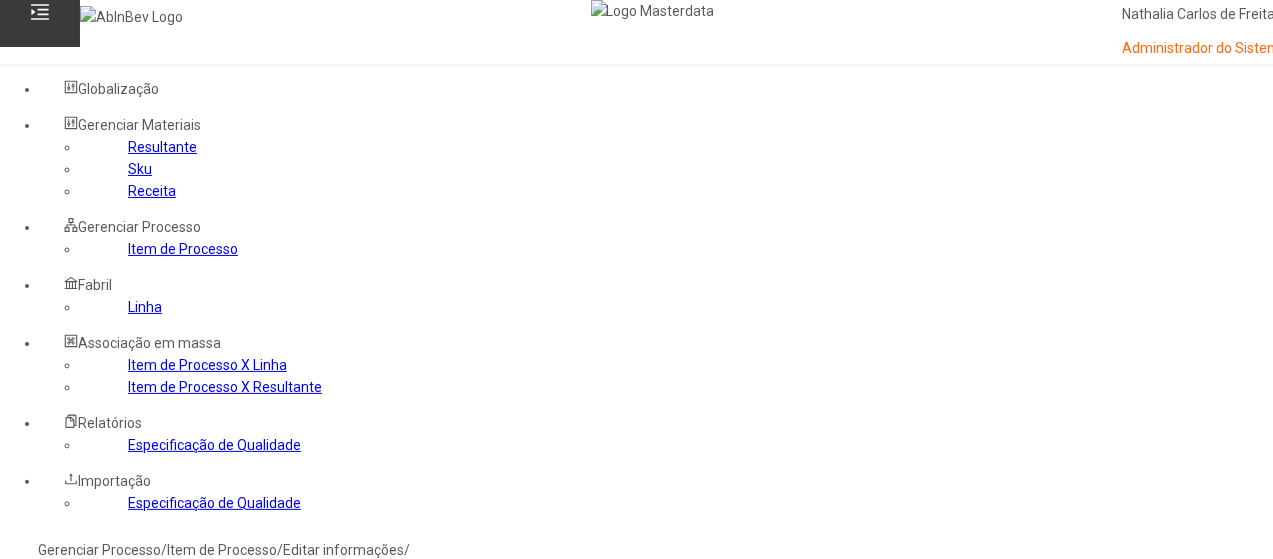 drag, startPoint x: 128, startPoint y: 373, endPoint x: 156, endPoint y: 364, distance: 29.410883 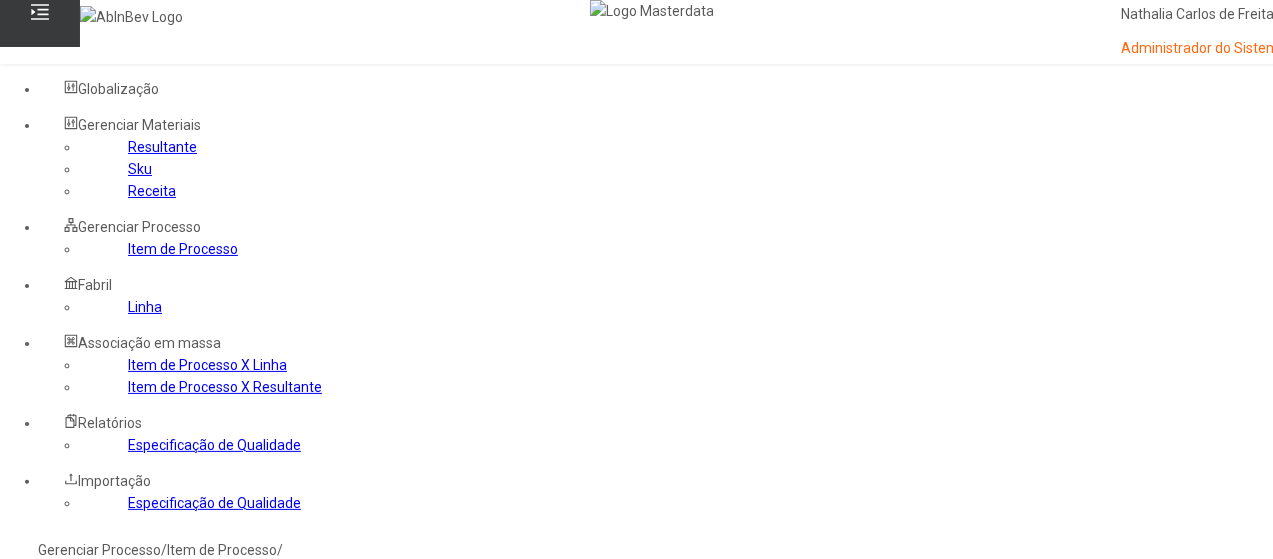 click 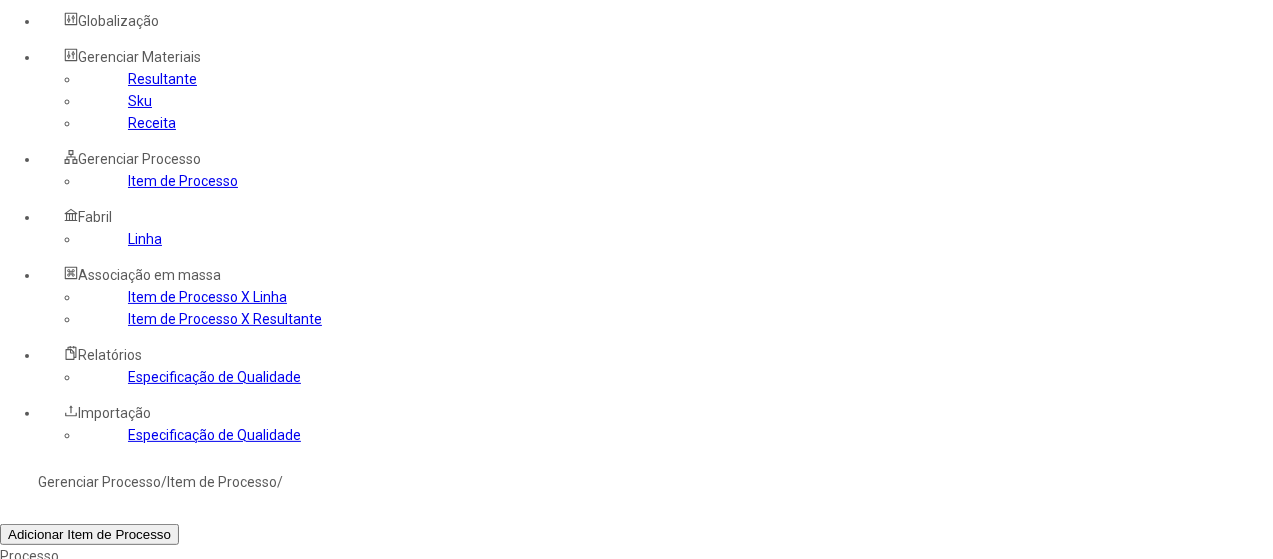 scroll, scrollTop: 100, scrollLeft: 0, axis: vertical 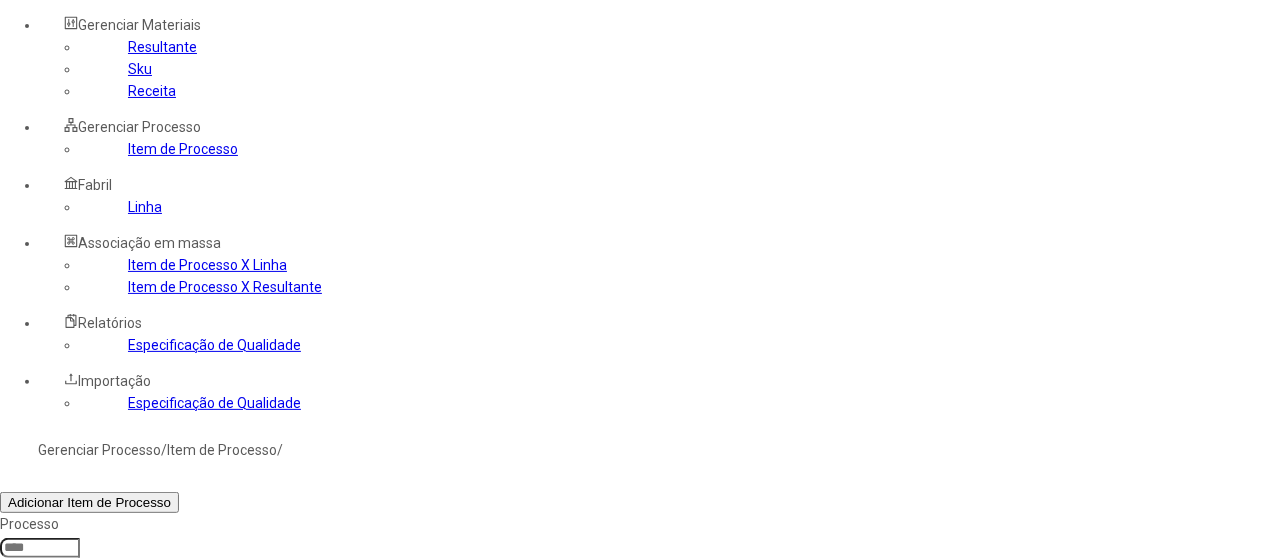 drag, startPoint x: 876, startPoint y: 436, endPoint x: 760, endPoint y: 411, distance: 118.66339 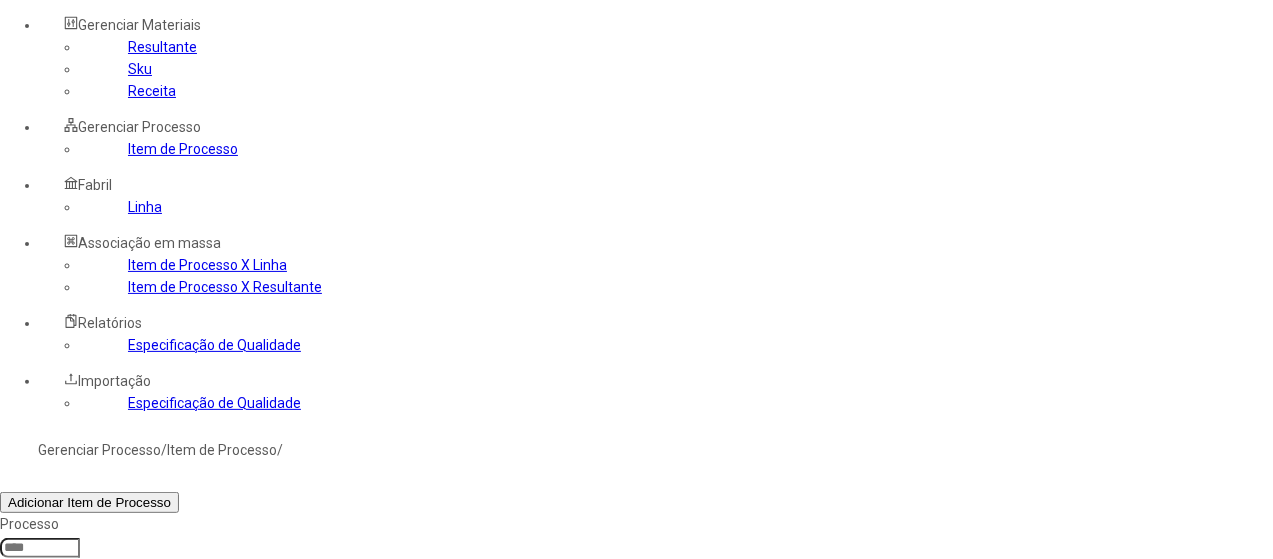 click on "Gás Carbonico (g/L) - AdegaPressão" 